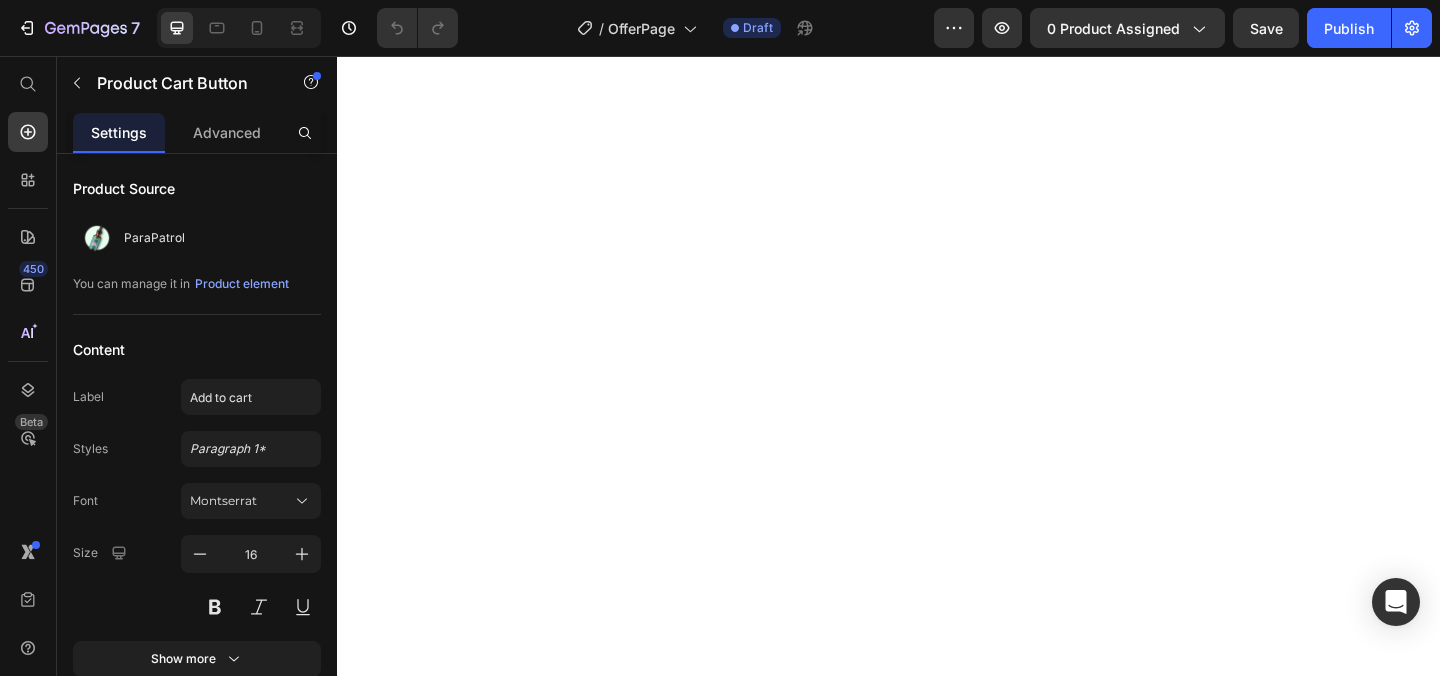 scroll, scrollTop: 0, scrollLeft: 0, axis: both 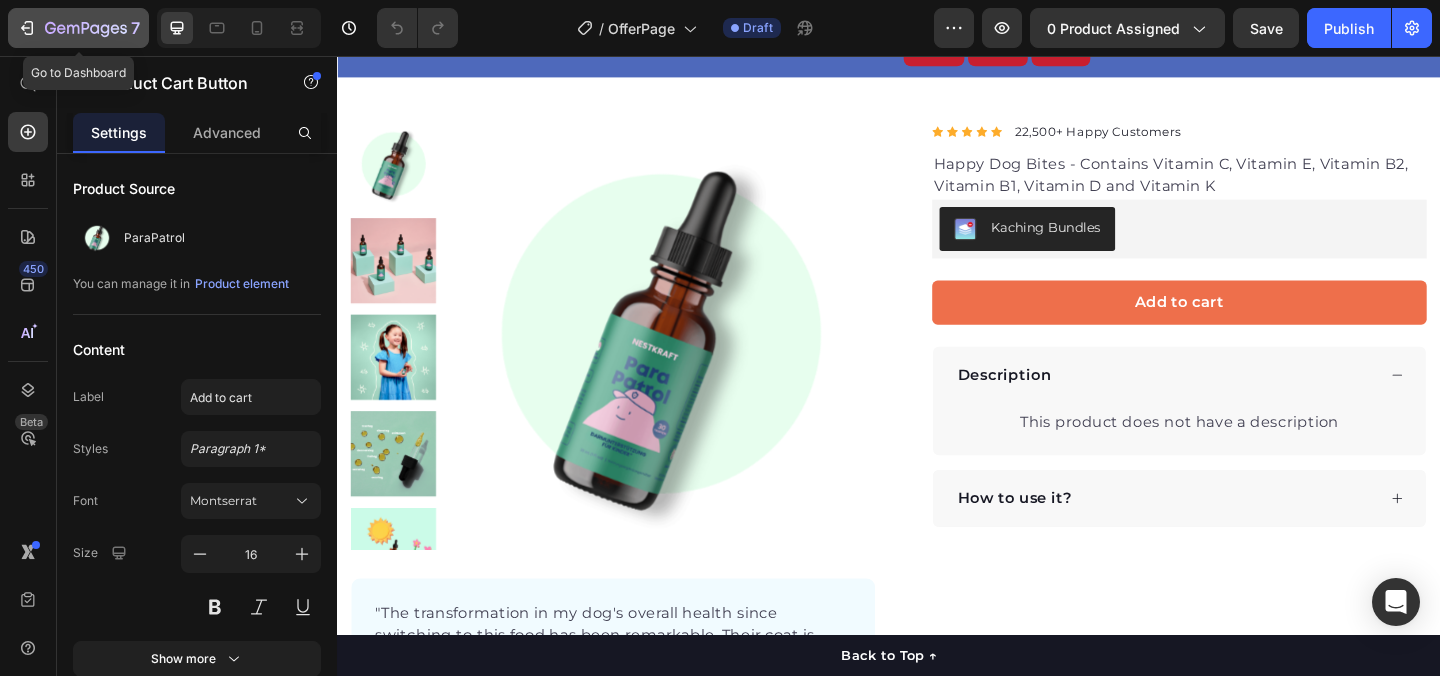 click 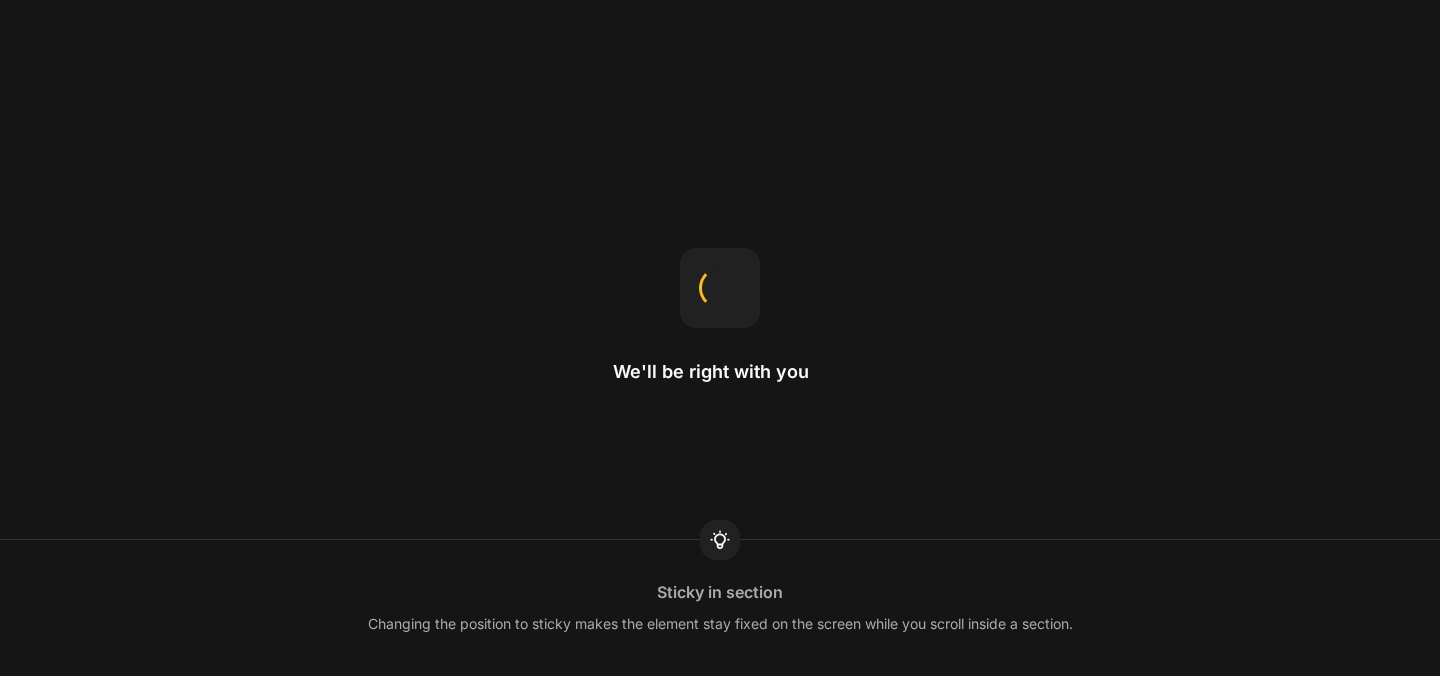 scroll, scrollTop: 0, scrollLeft: 0, axis: both 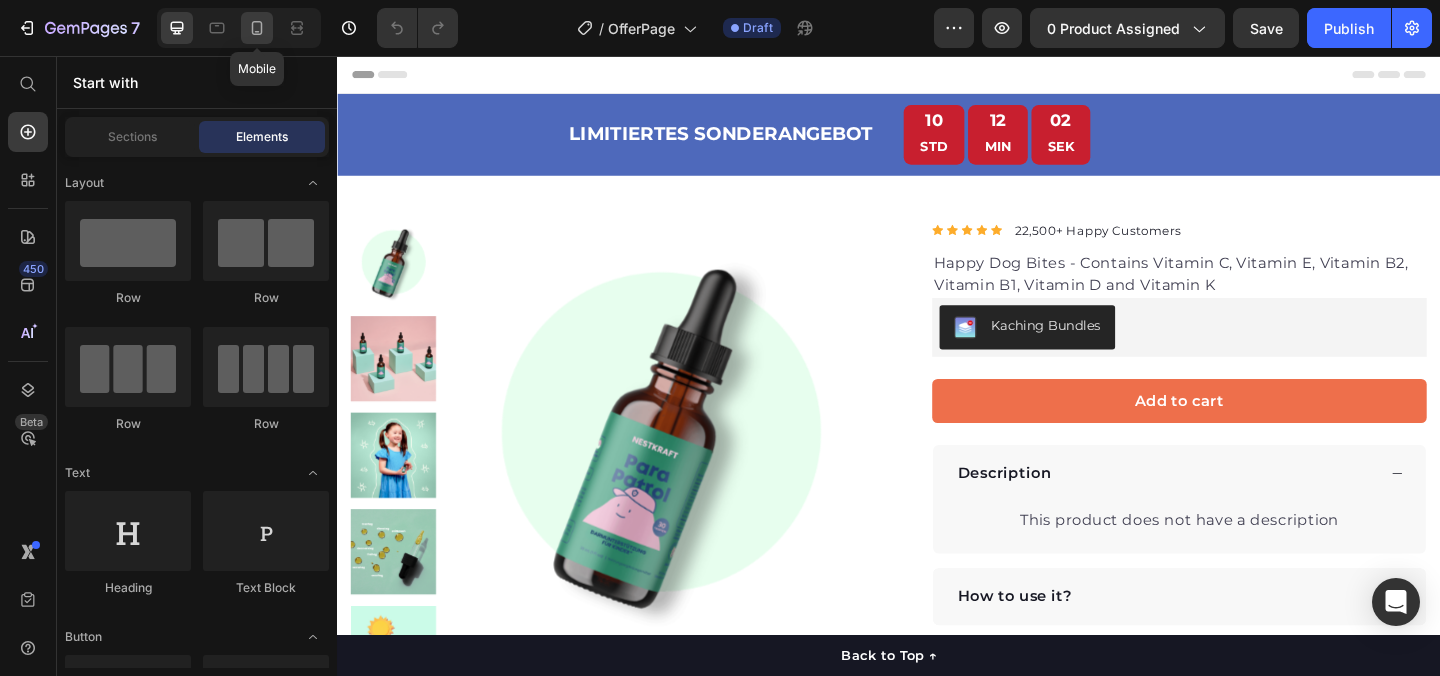 click 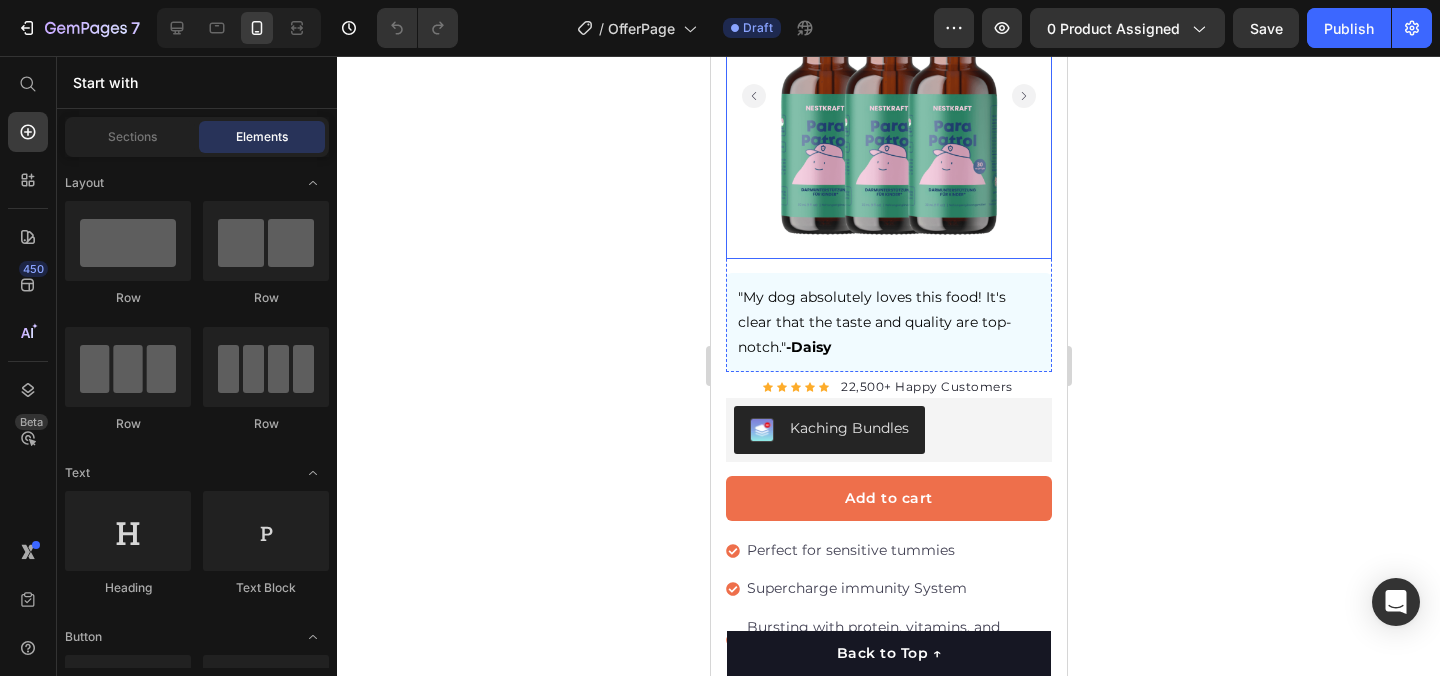 scroll, scrollTop: 0, scrollLeft: 0, axis: both 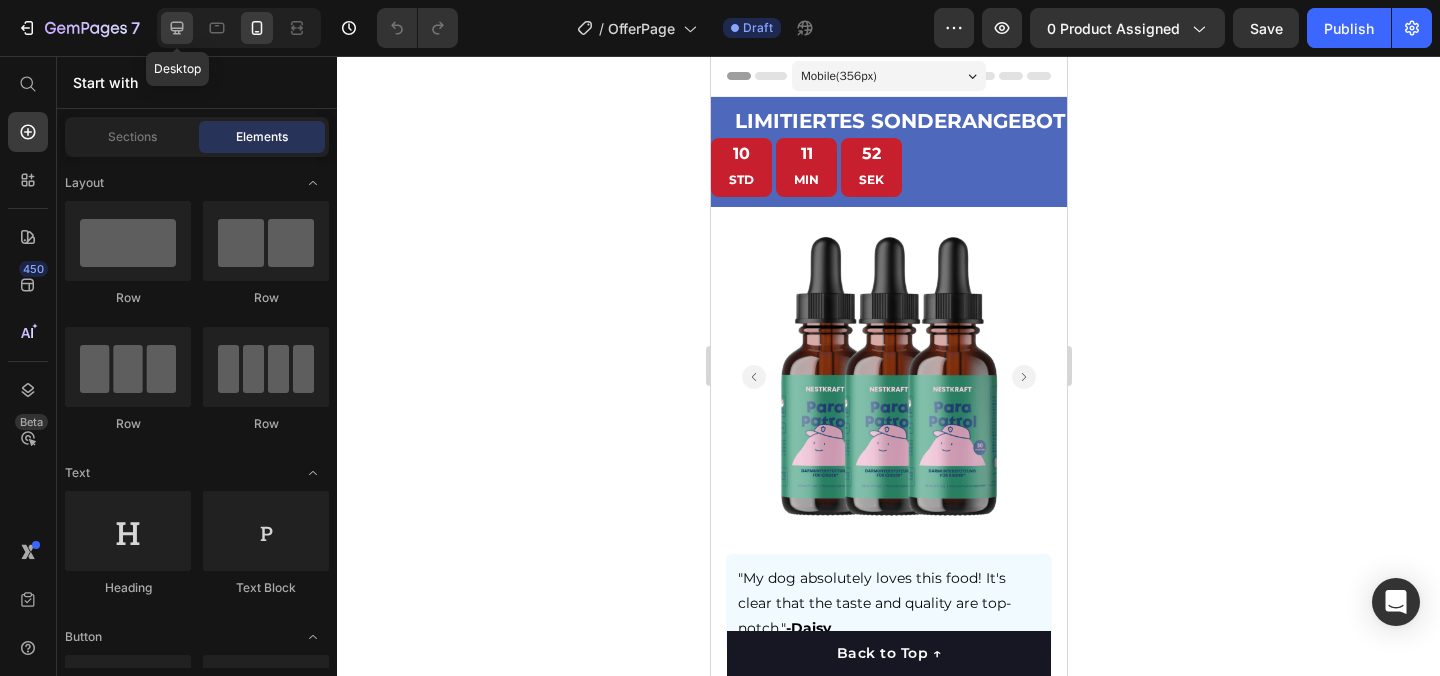 click 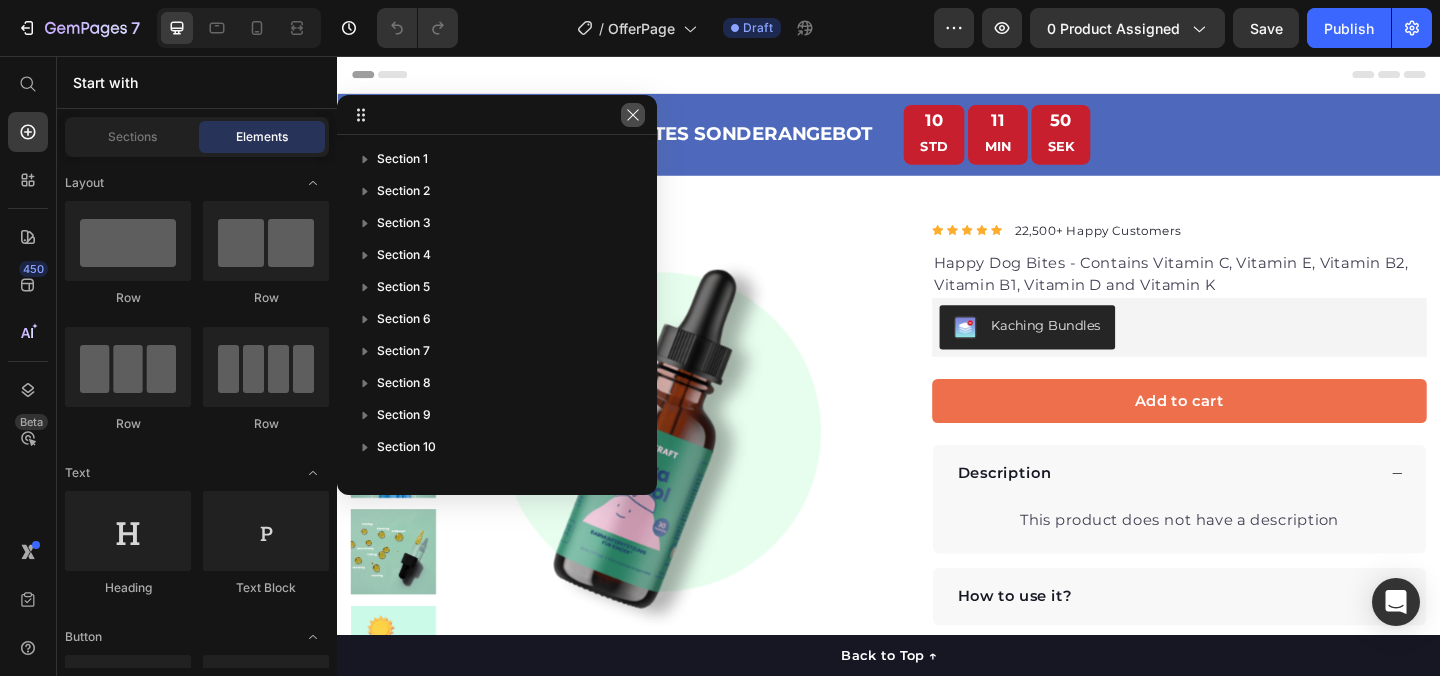 click 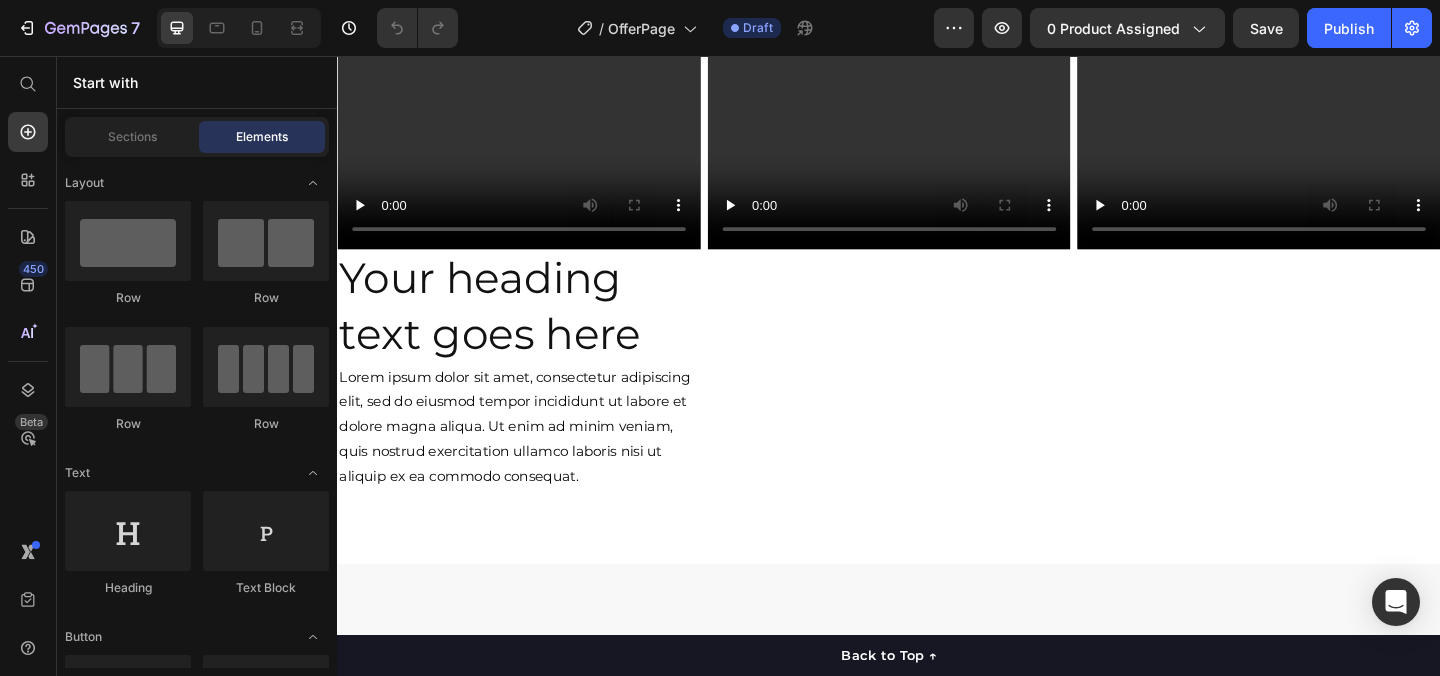 scroll, scrollTop: 1130, scrollLeft: 0, axis: vertical 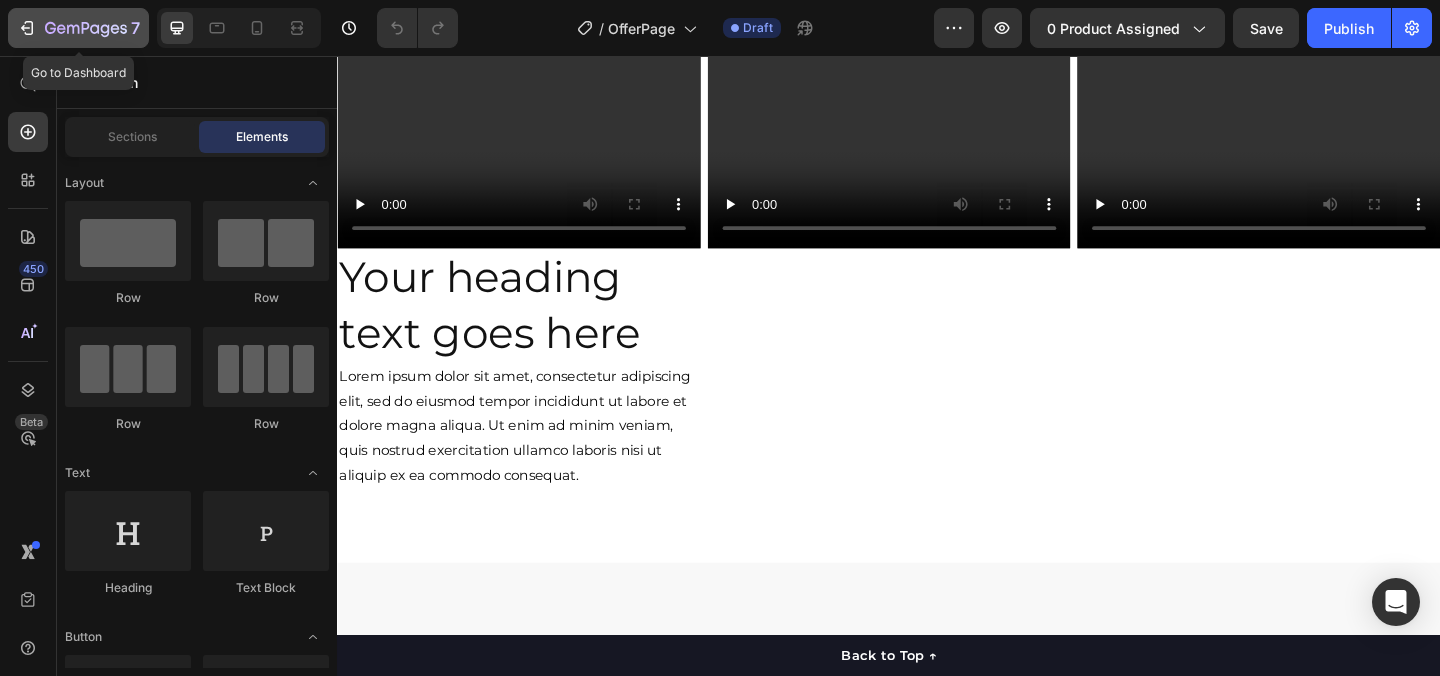 click 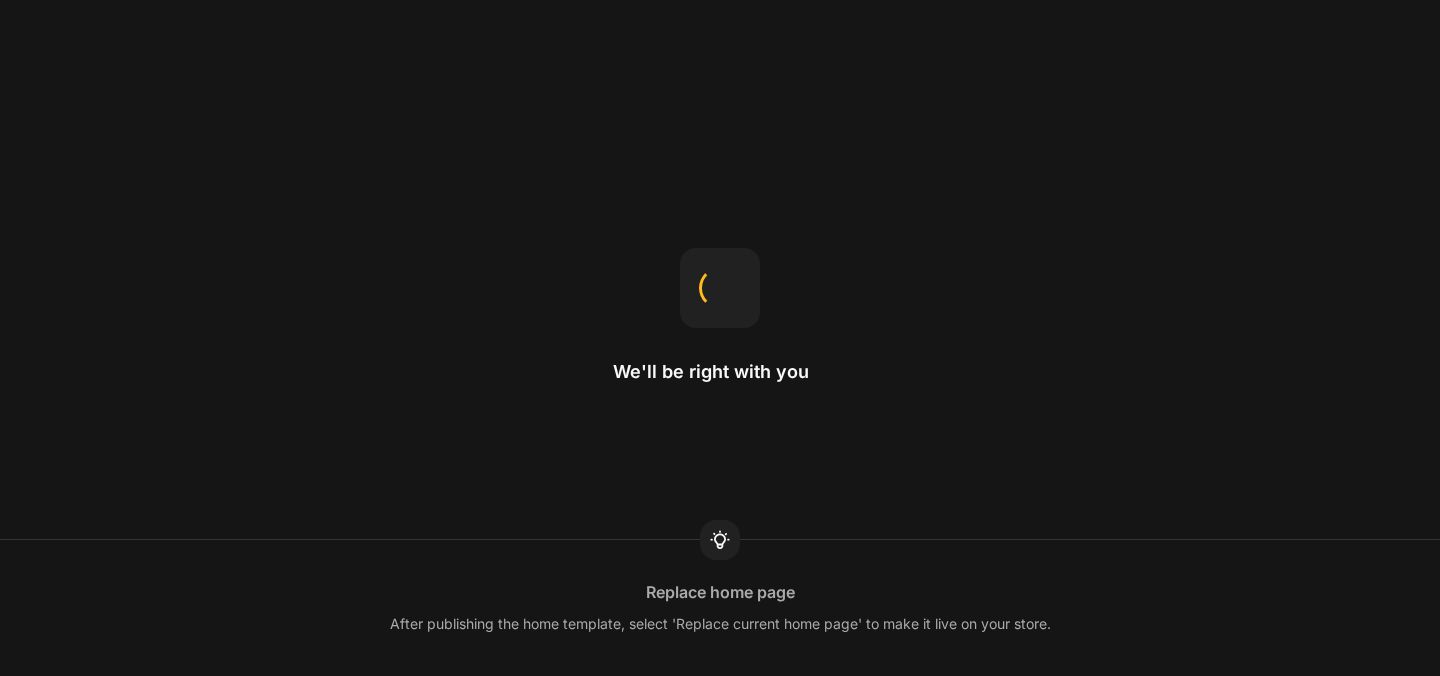 scroll, scrollTop: 0, scrollLeft: 0, axis: both 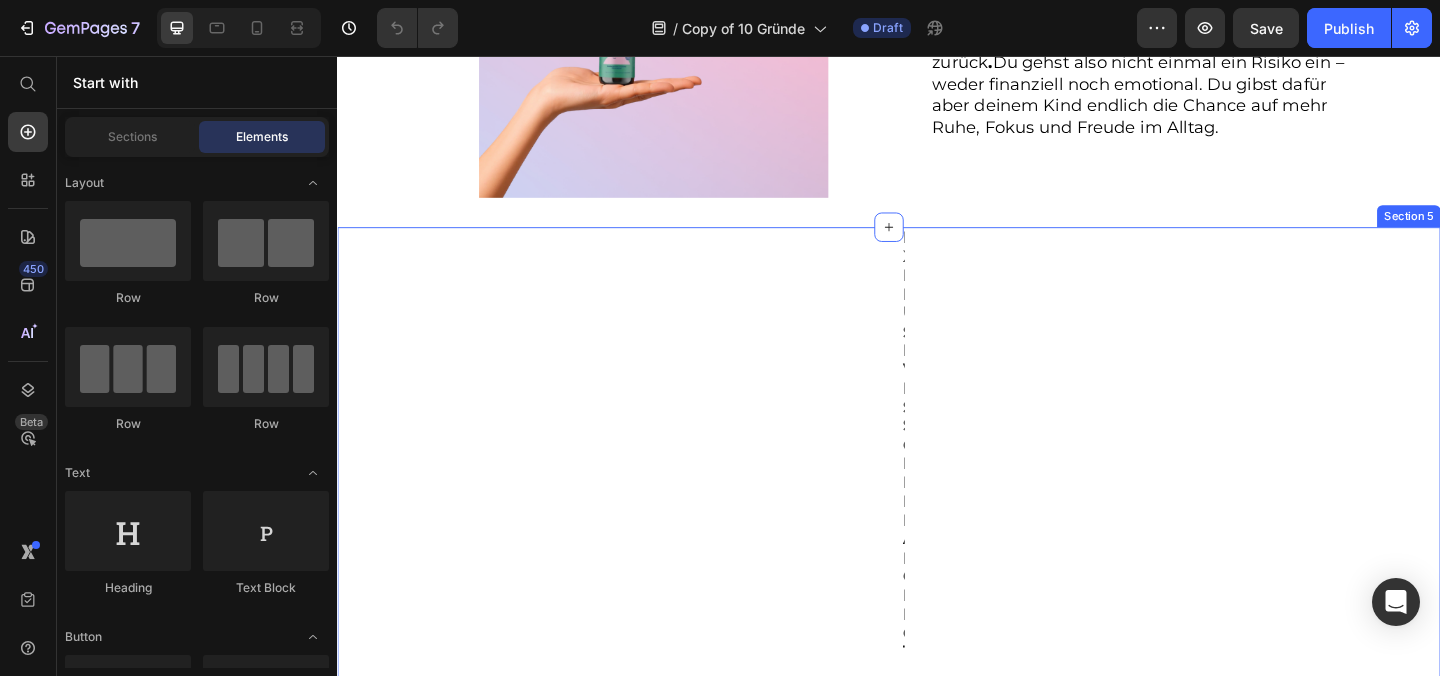 click on "Image Image Row" at bounding box center [637, 3128] 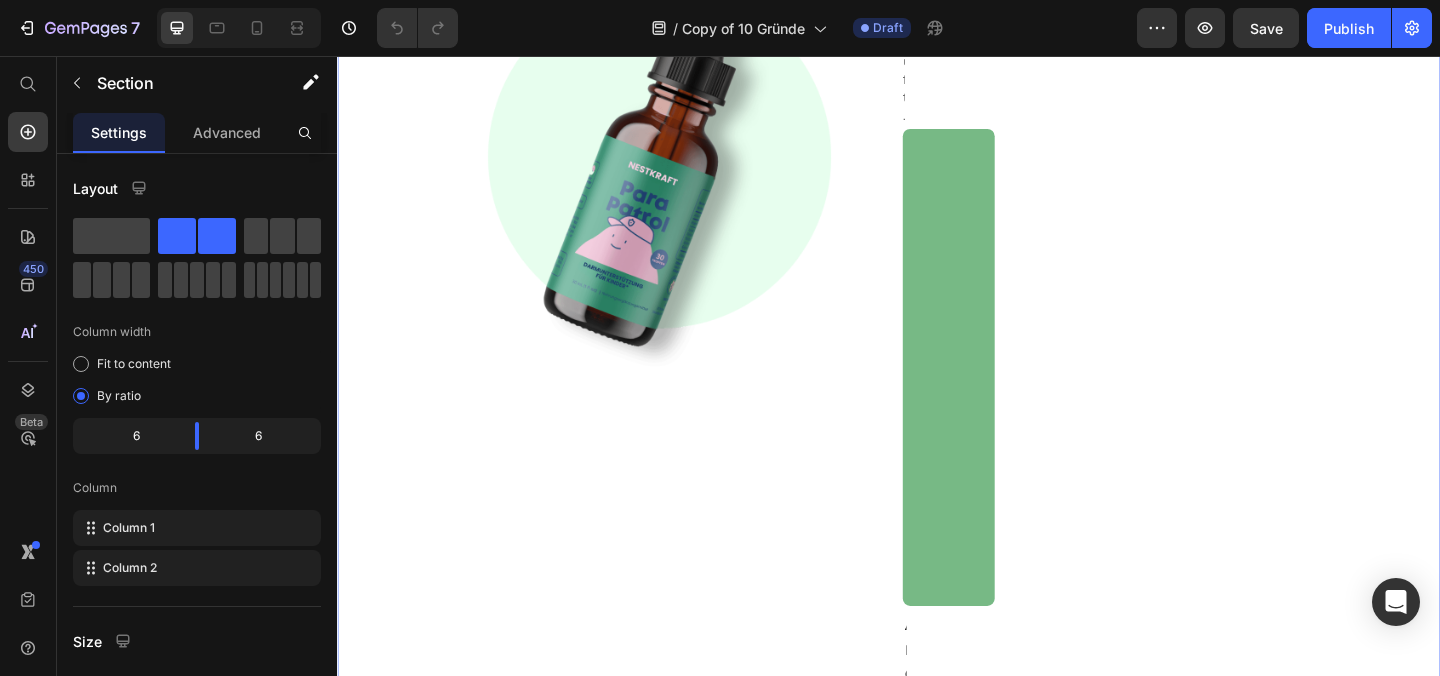 scroll, scrollTop: 8005, scrollLeft: 0, axis: vertical 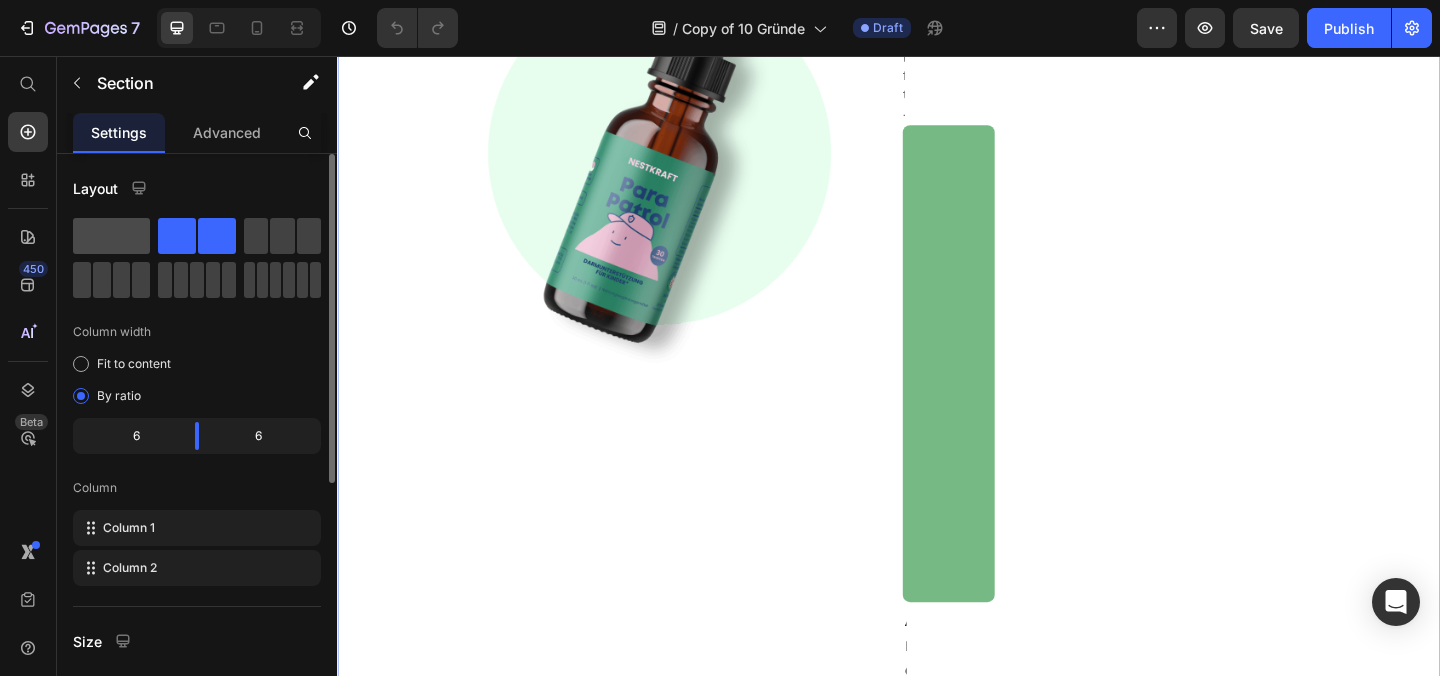 drag, startPoint x: 110, startPoint y: 248, endPoint x: 180, endPoint y: 268, distance: 72.8011 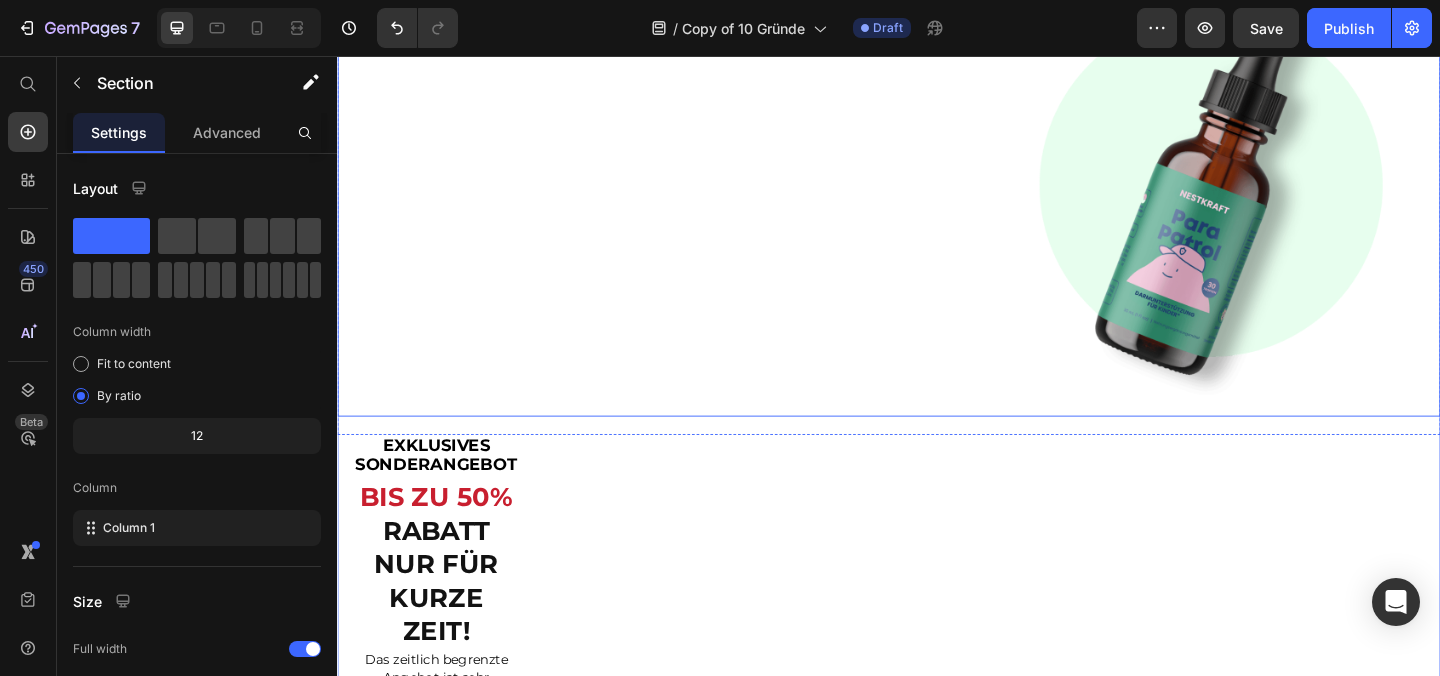 scroll, scrollTop: 5447, scrollLeft: 0, axis: vertical 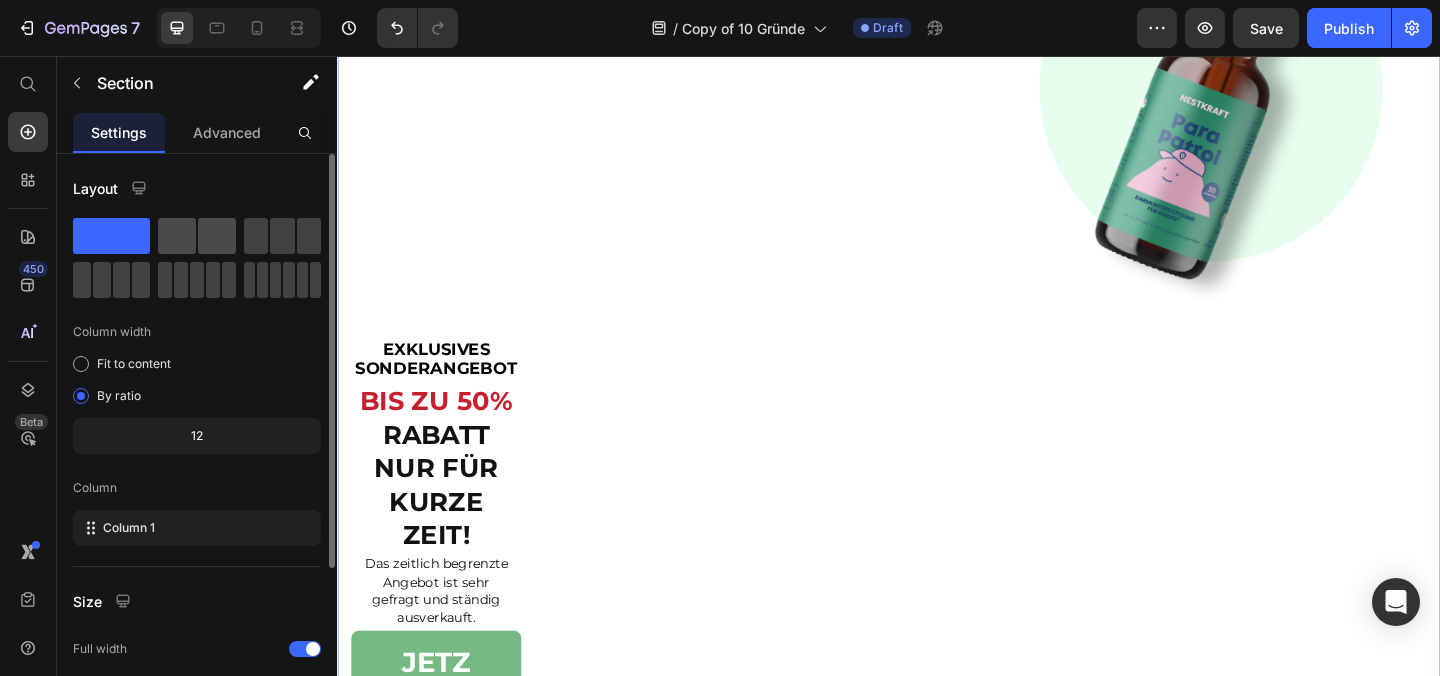 click 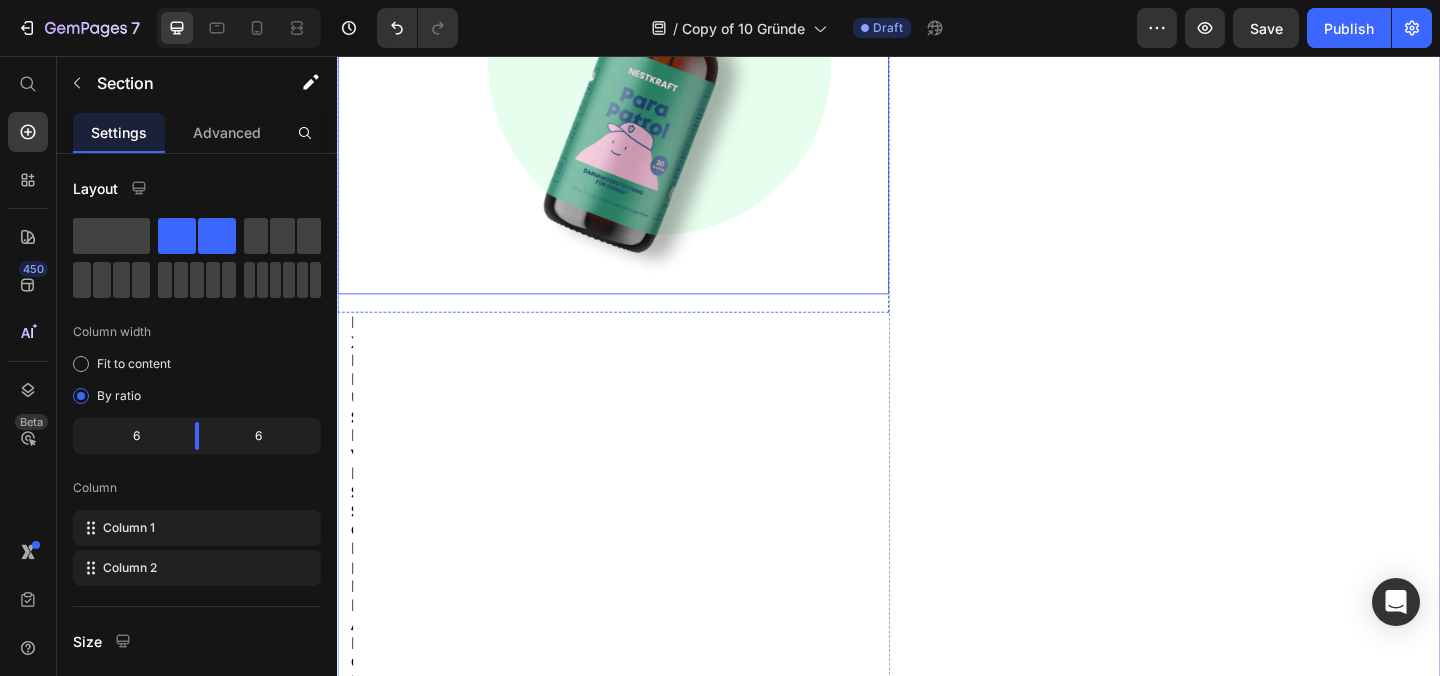scroll, scrollTop: 5486, scrollLeft: 0, axis: vertical 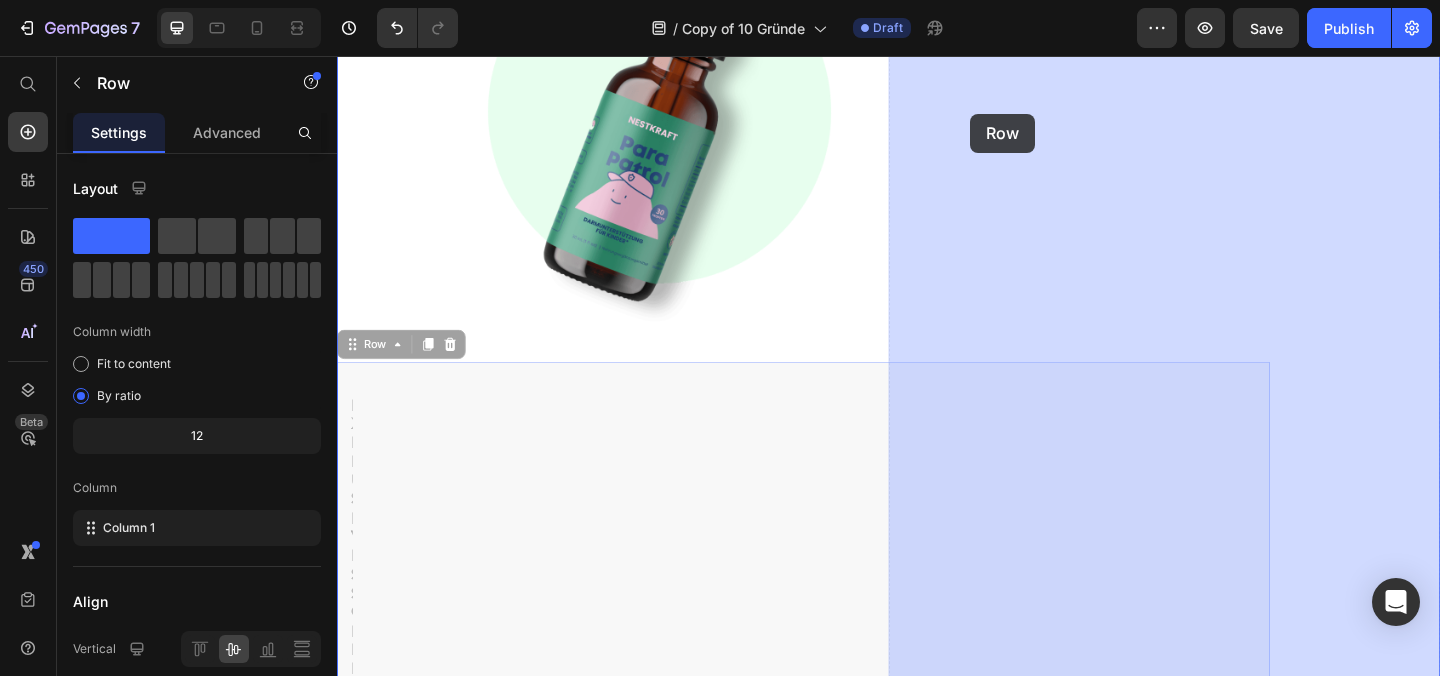 drag, startPoint x: 727, startPoint y: 521, endPoint x: 1027, endPoint y: 120, distance: 500.80035 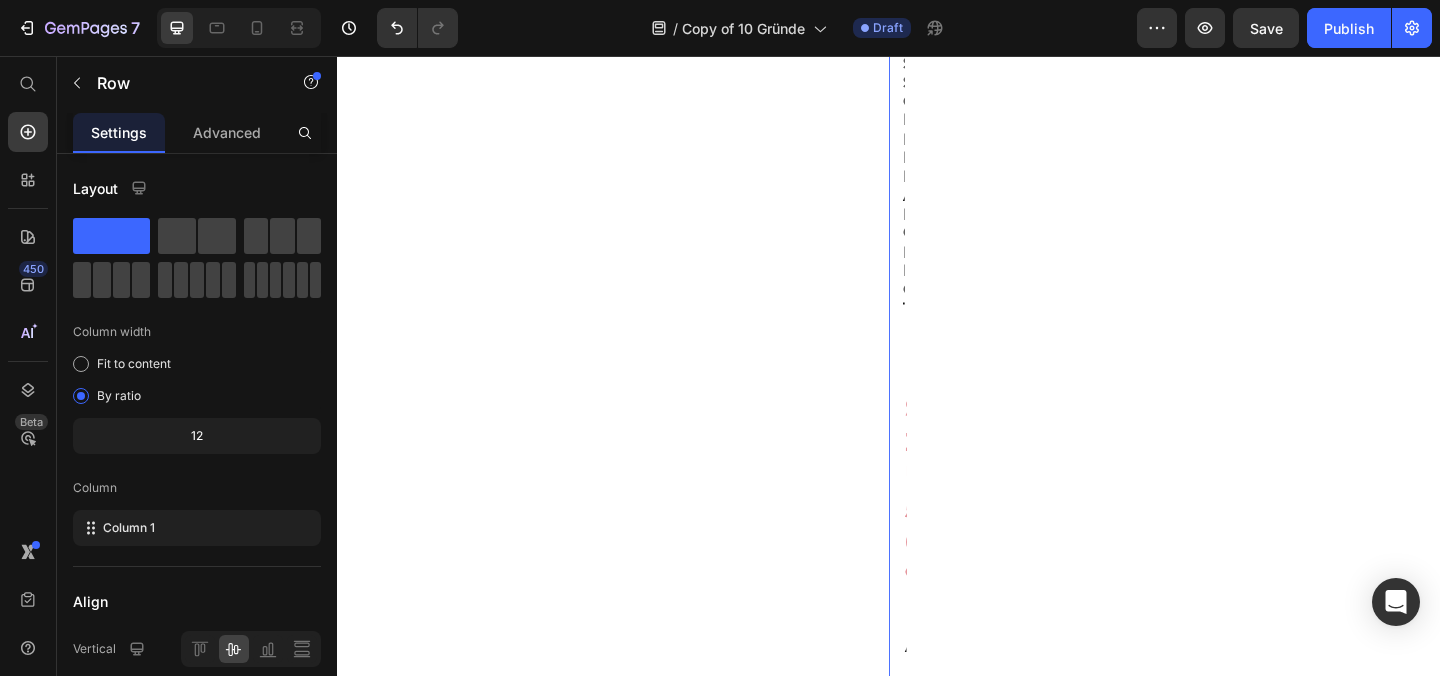 scroll, scrollTop: 8073, scrollLeft: 0, axis: vertical 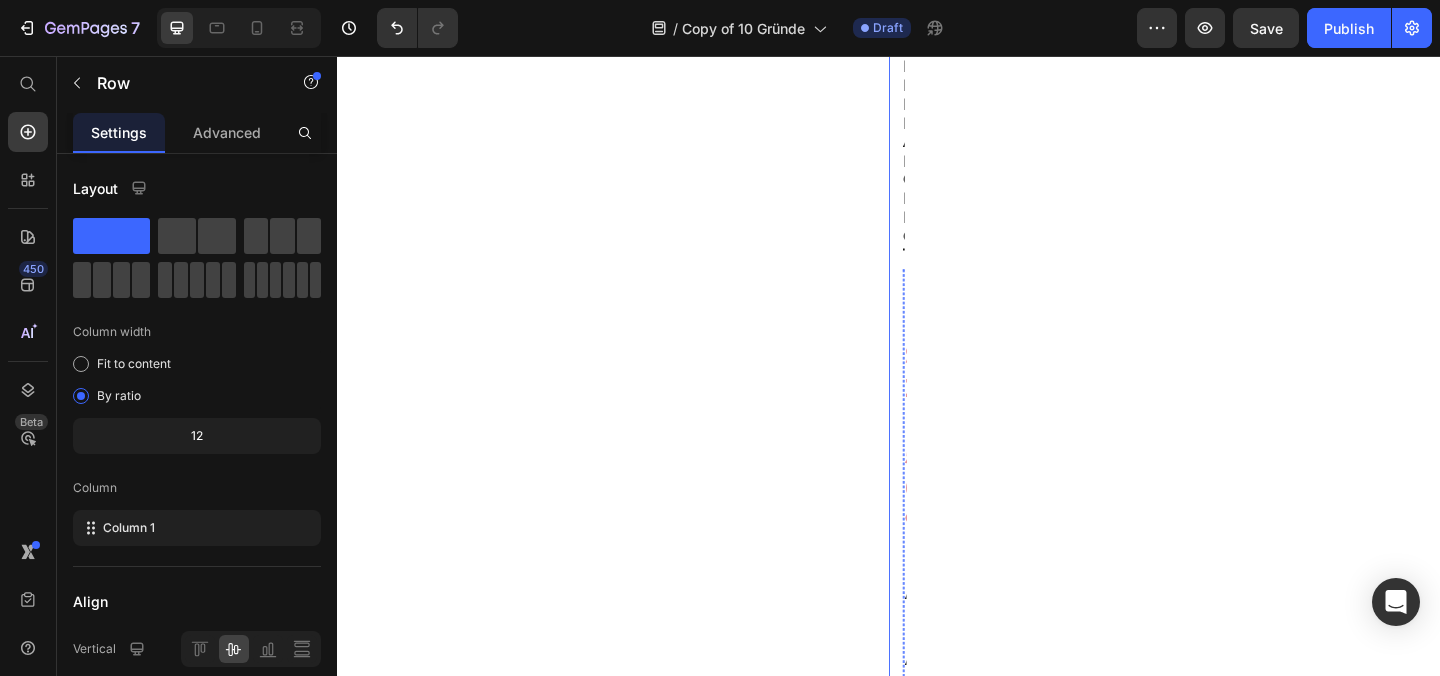 click on "EXKLUSIVES SONDERANGEBOT Text block BIS ZU 50%   RABATT  NUR FÜR KURZE ZEIT! Heading Das zeitlich begrenzte Angebot ist sehr  gefragt und ständig ausverkauft. Text block JETZT SPAREN   (P) Cart Button ANGEBOT ENDET DEMNÄCHST Text Block Row Ausverkaufsgefahr:  HOCH Text Block Kostenloser Versand Text Block Row Teste es inkl. 30-Tage Geld-zurück-Garantie! Text block Row Row Product Row   20" at bounding box center [1444, 2686] 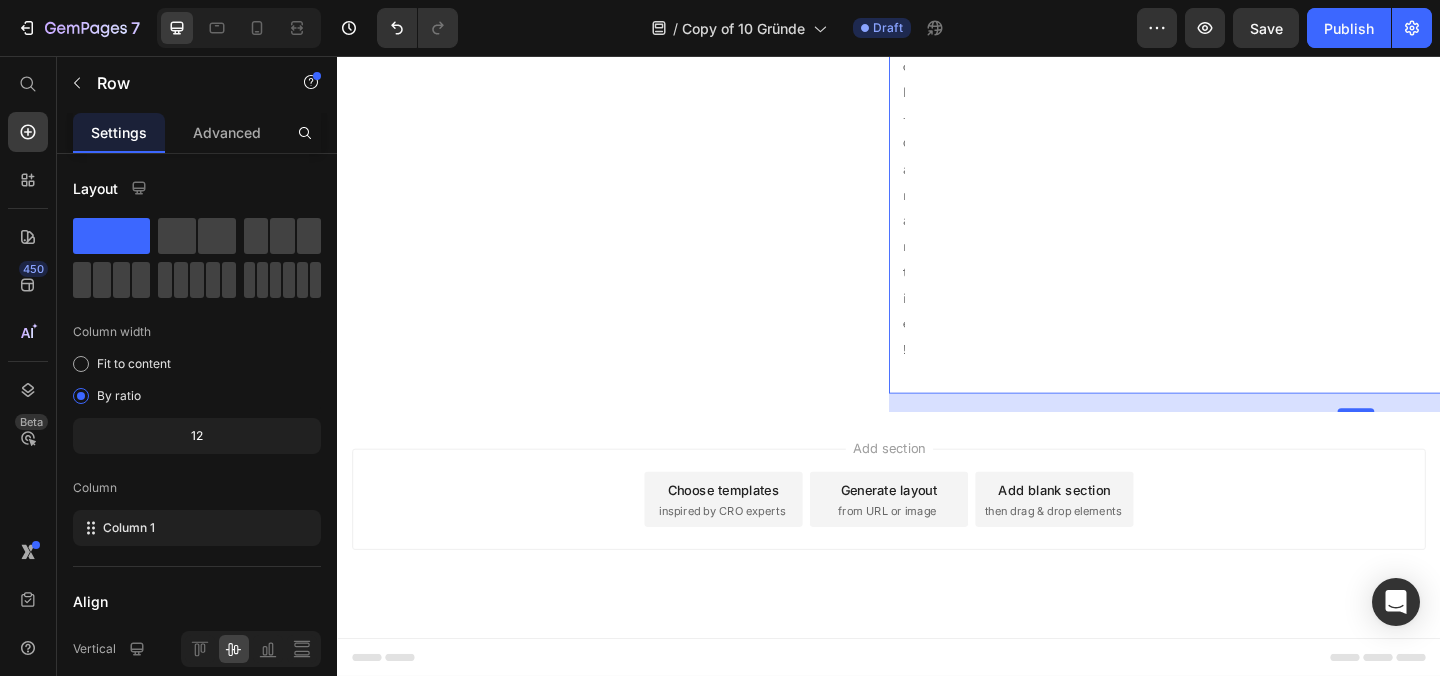scroll, scrollTop: 10692, scrollLeft: 0, axis: vertical 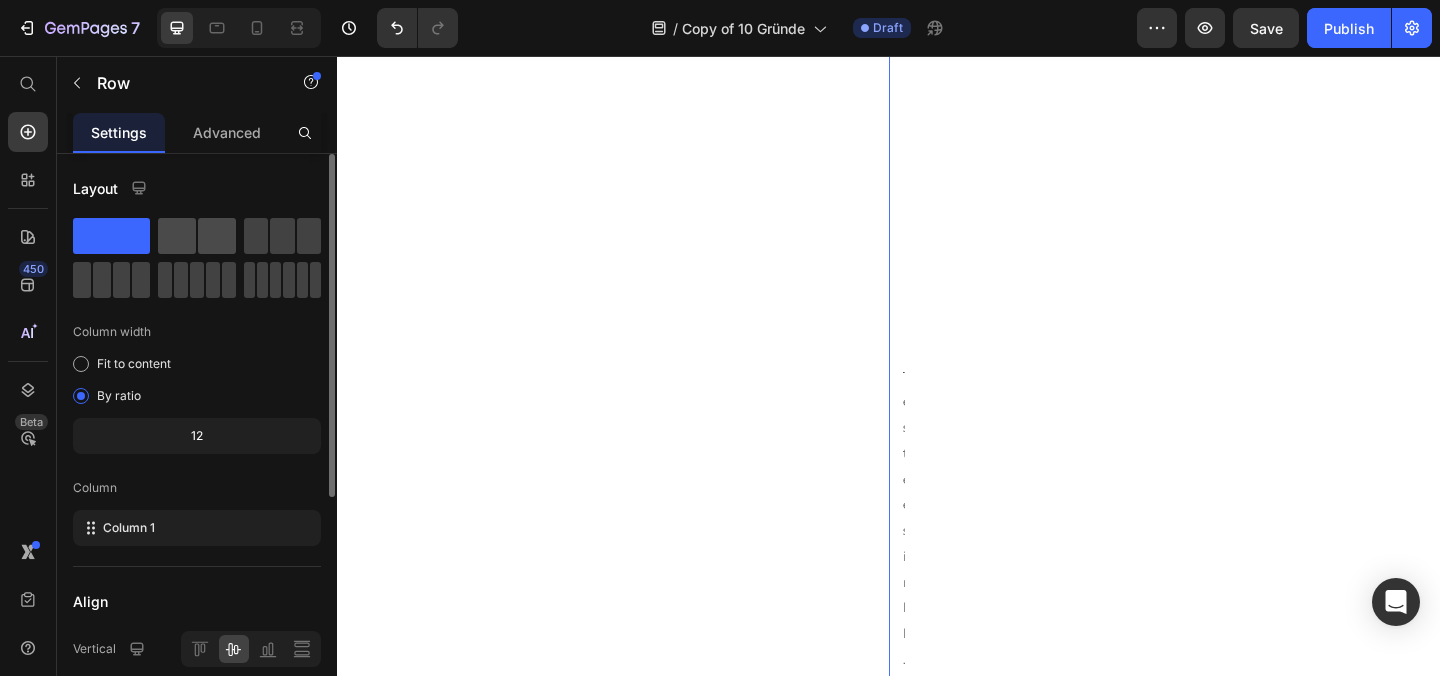 click 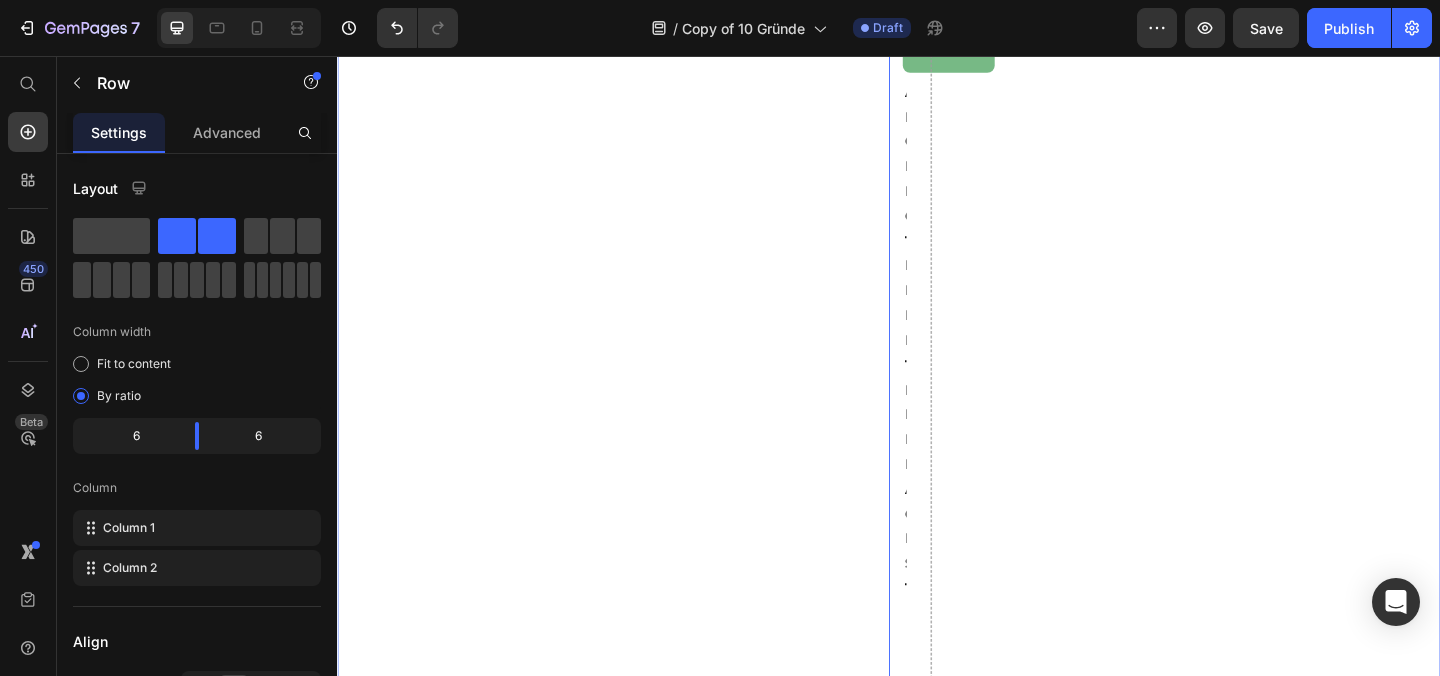 scroll, scrollTop: 8228, scrollLeft: 0, axis: vertical 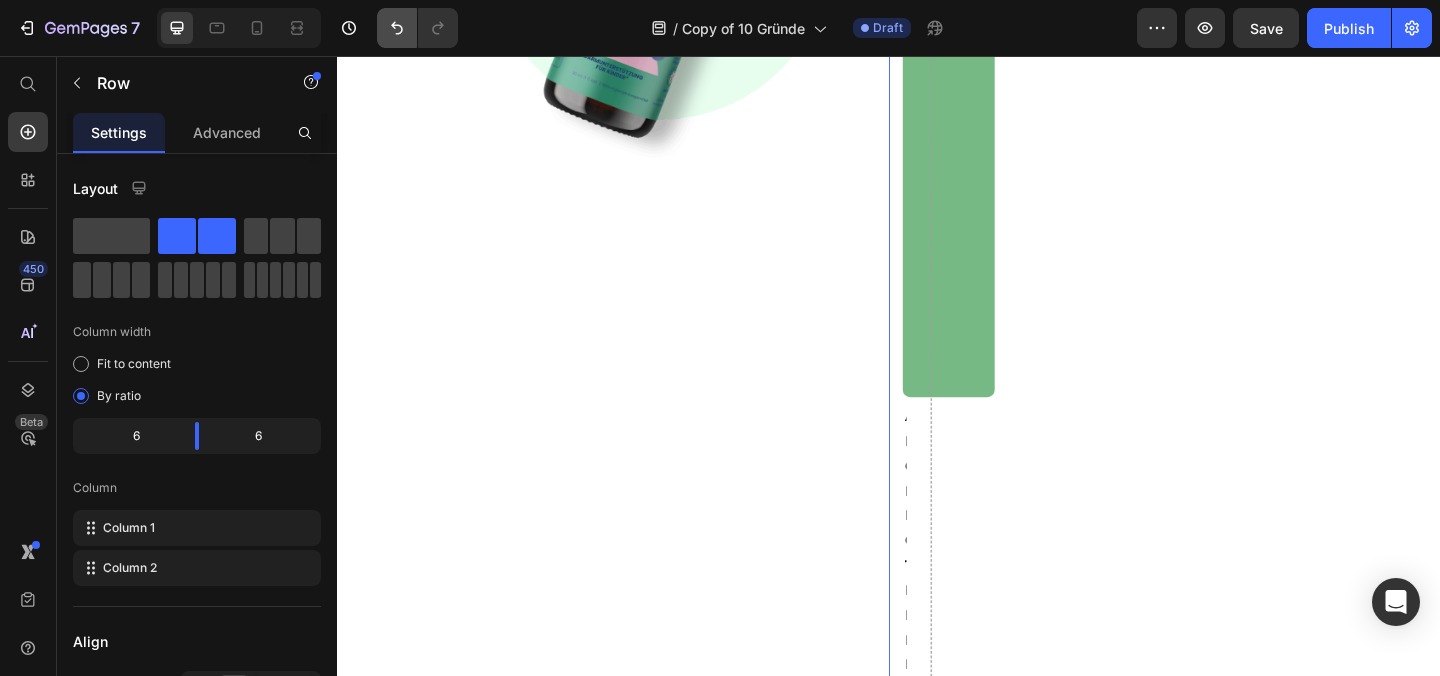 click 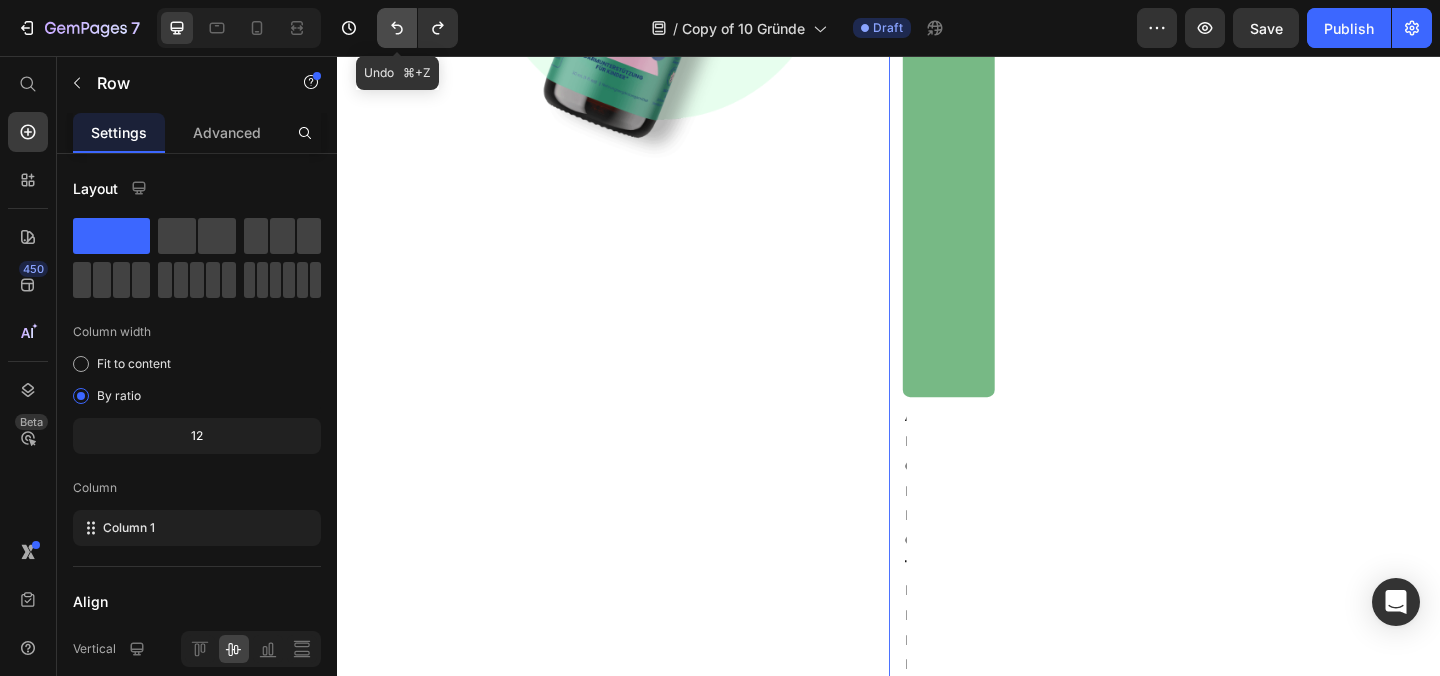 click 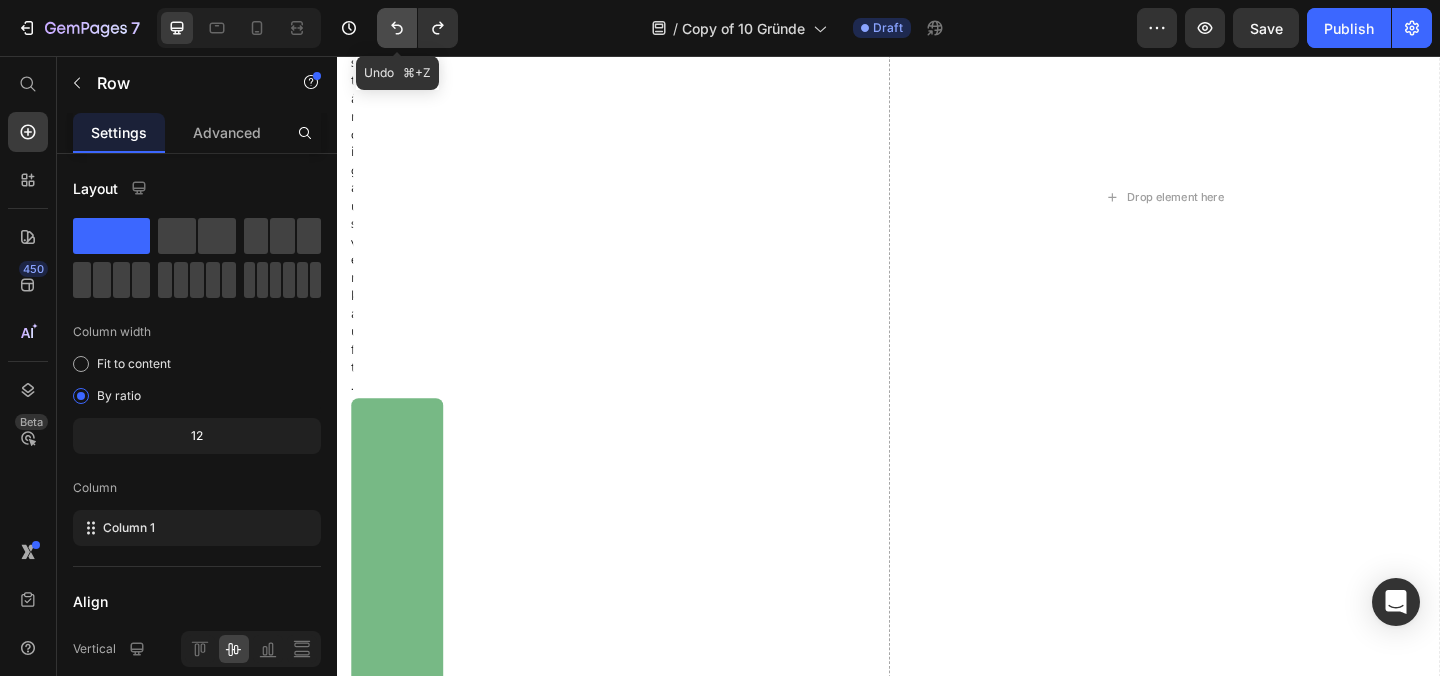 scroll, scrollTop: 5566, scrollLeft: 0, axis: vertical 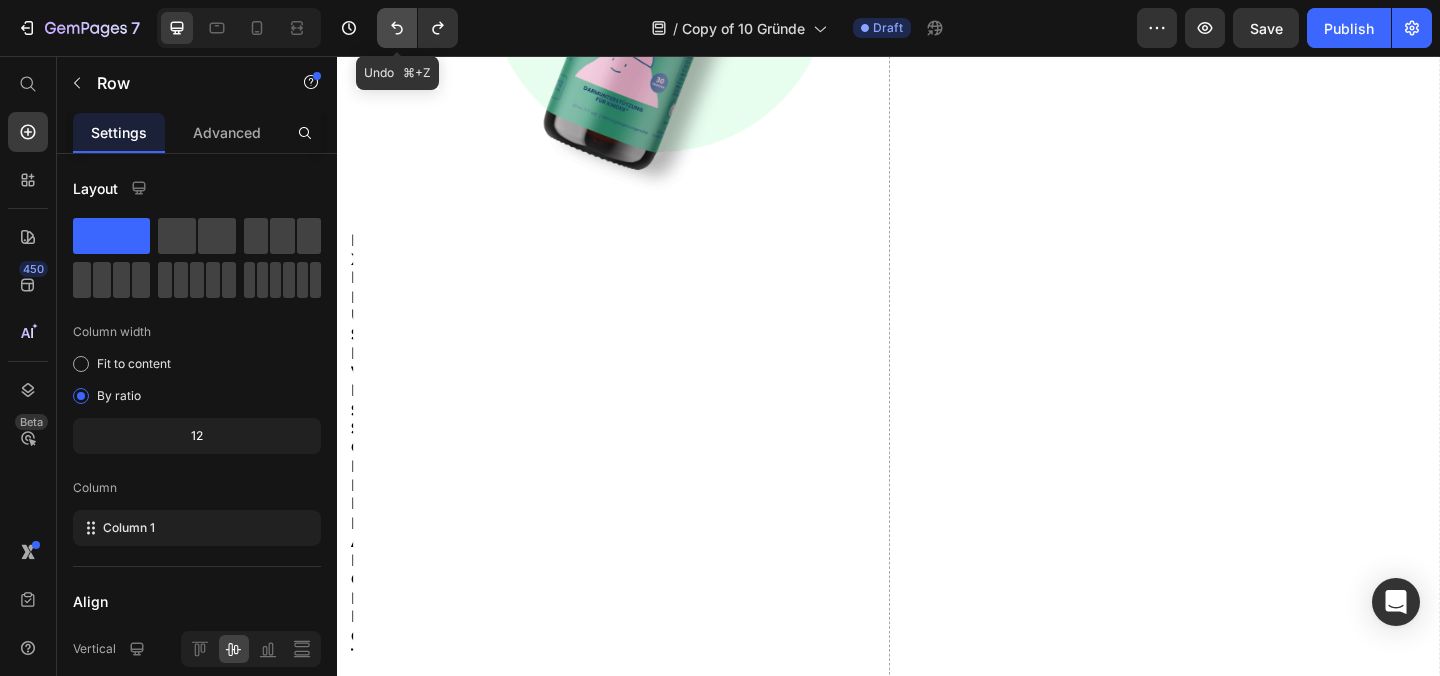 click 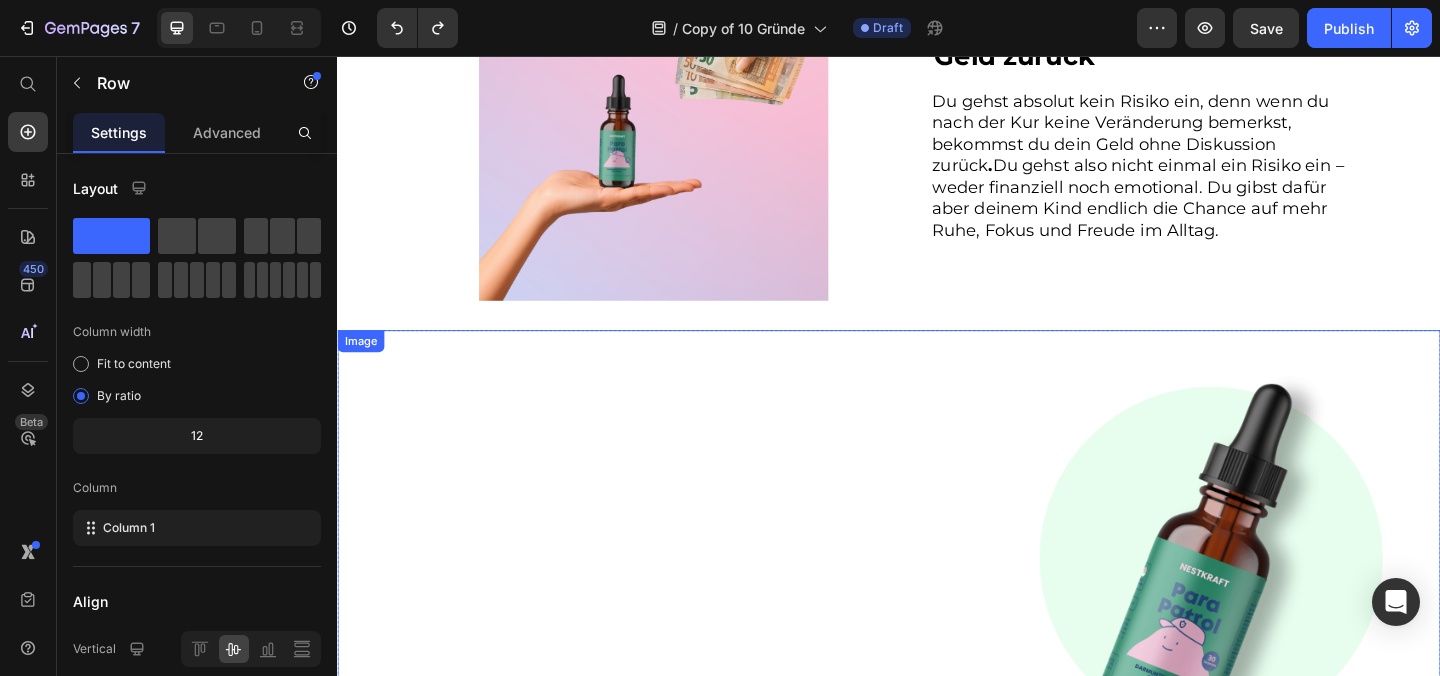 scroll, scrollTop: 4938, scrollLeft: 0, axis: vertical 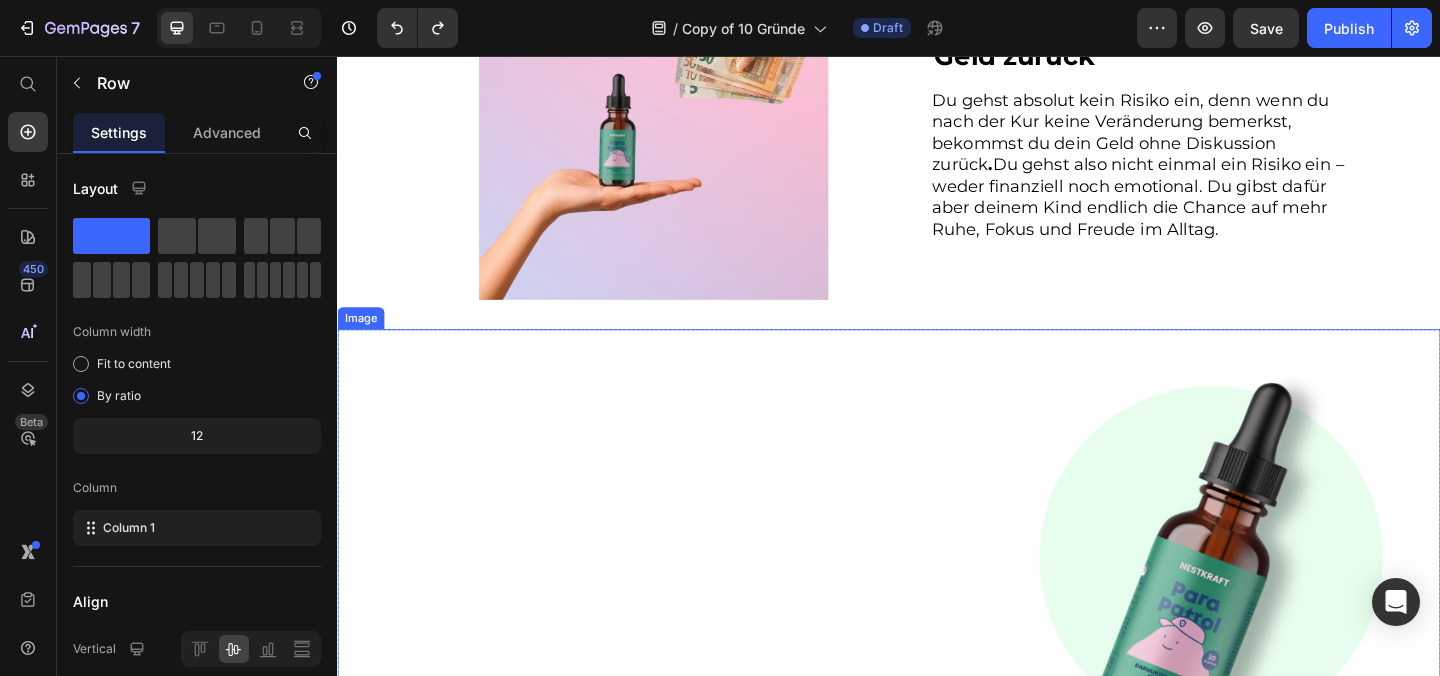 click at bounding box center (937, 603) 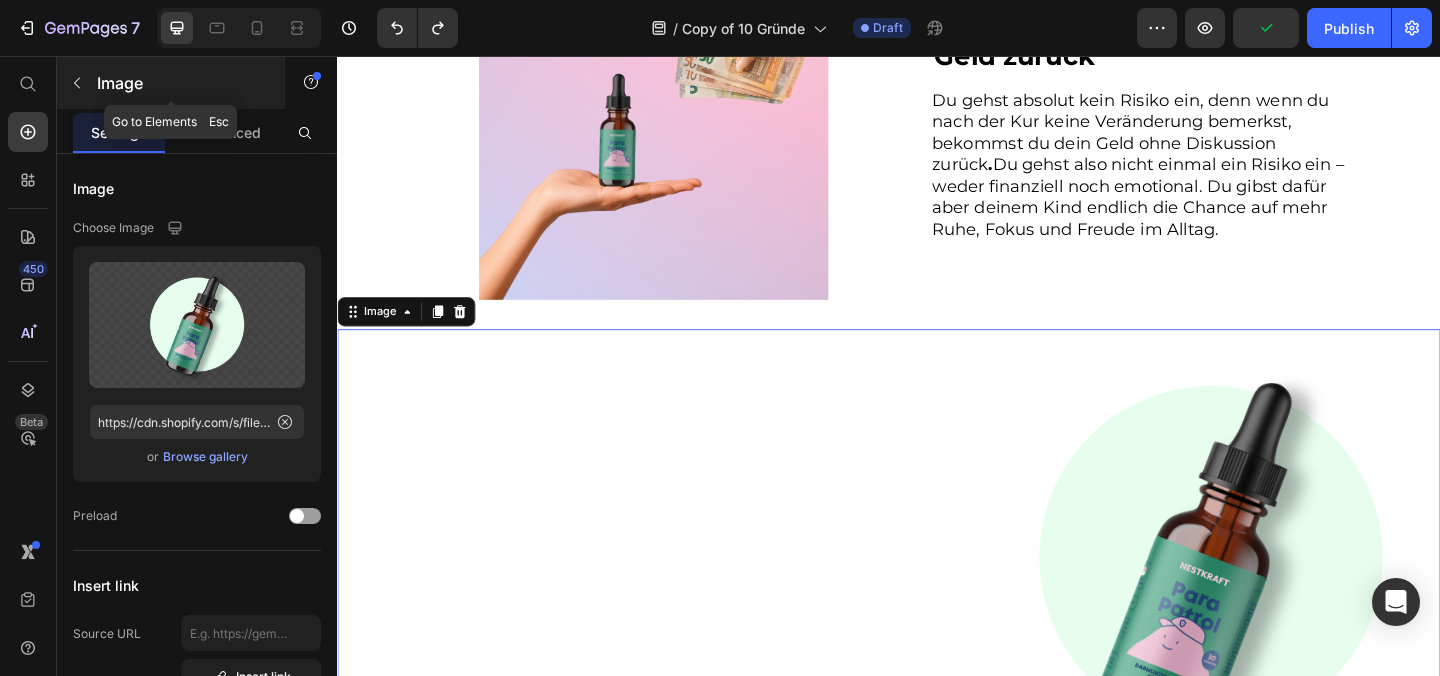 click 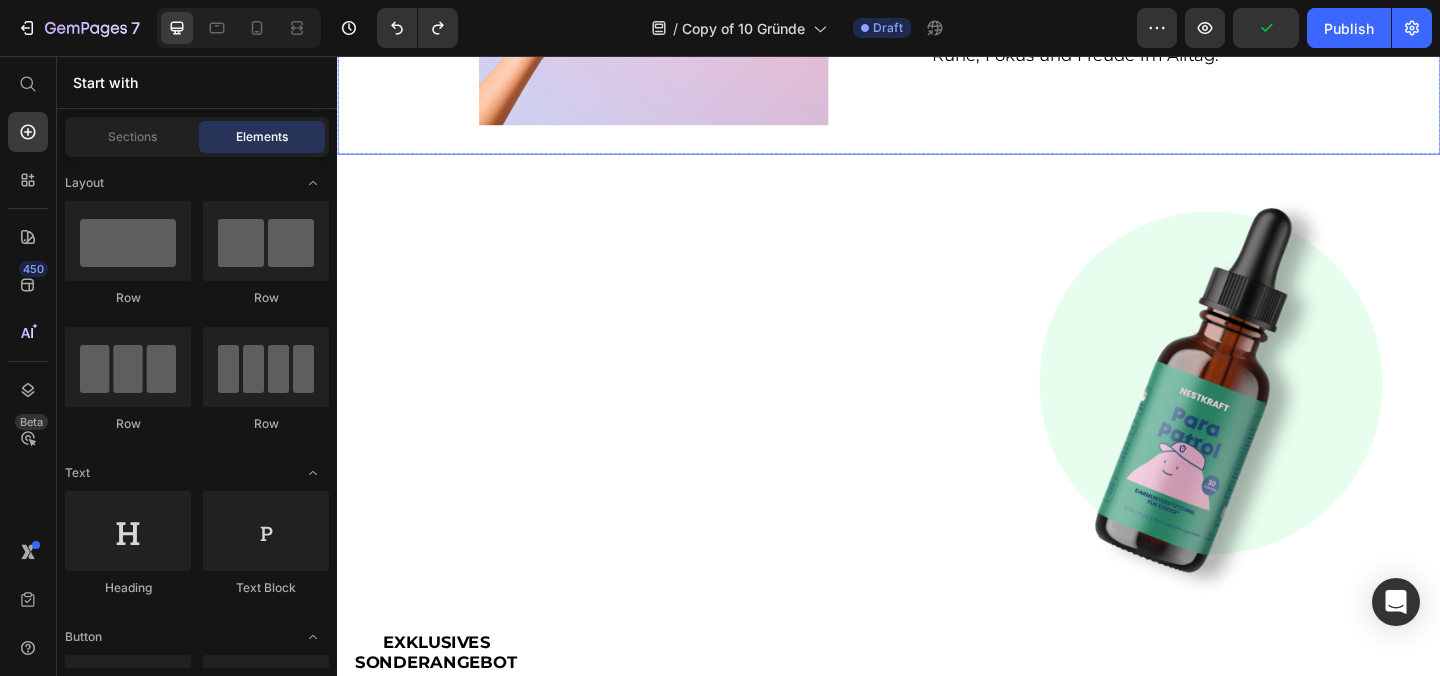 scroll, scrollTop: 5172, scrollLeft: 0, axis: vertical 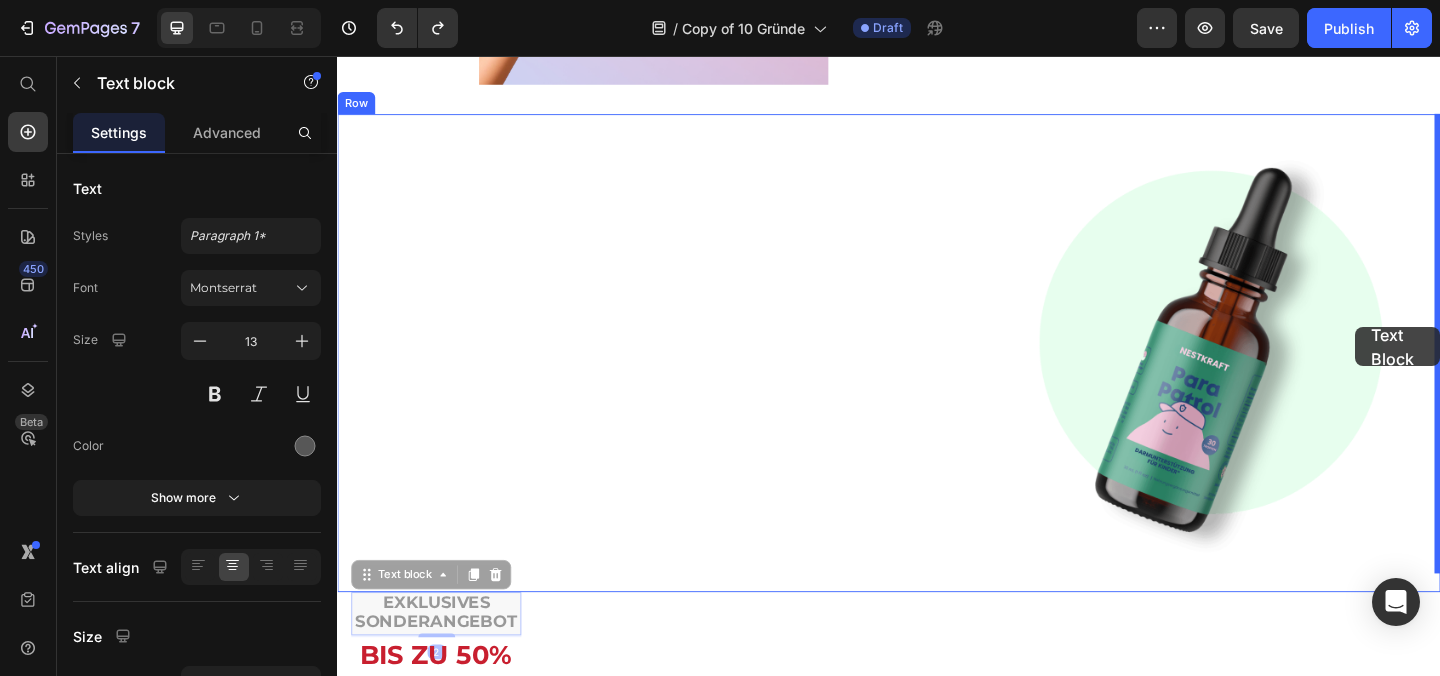 drag, startPoint x: 444, startPoint y: 659, endPoint x: 1444, endPoint y: 351, distance: 1046.3575 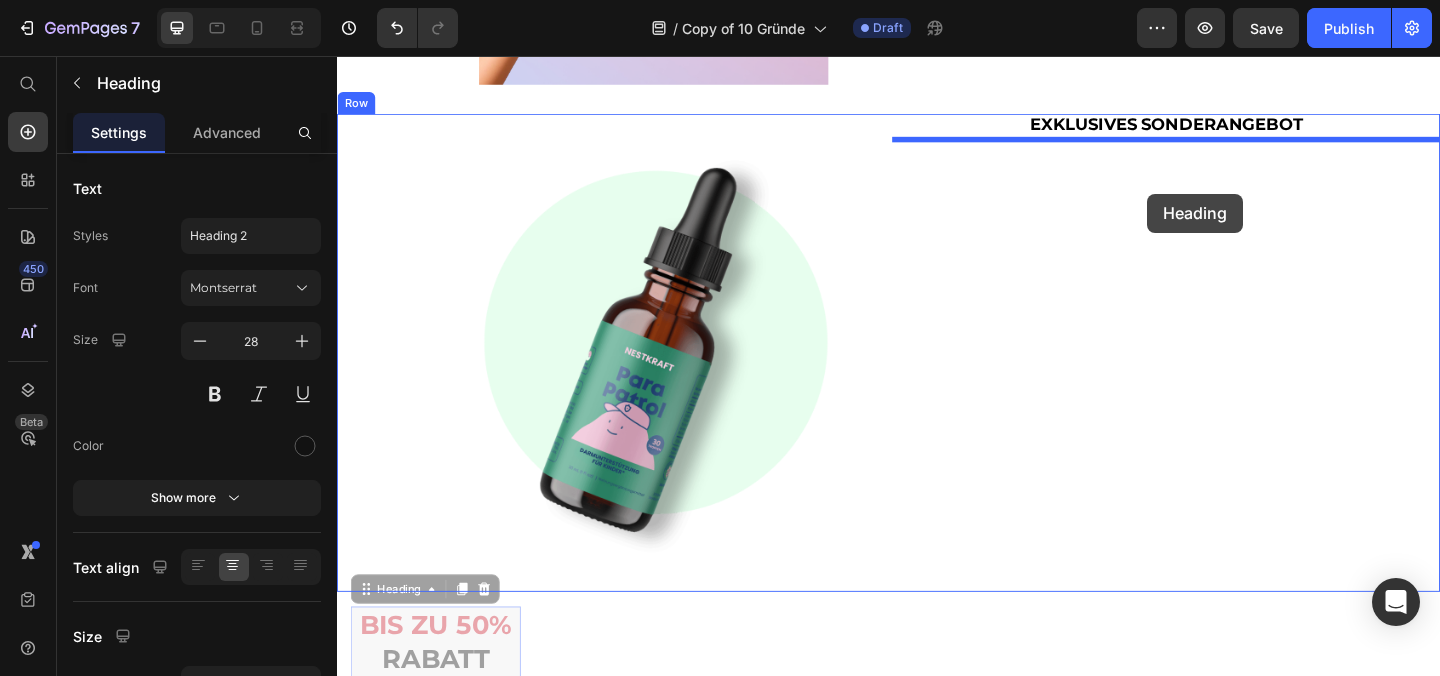 drag, startPoint x: 578, startPoint y: 598, endPoint x: 1218, endPoint y: 207, distance: 749.9873 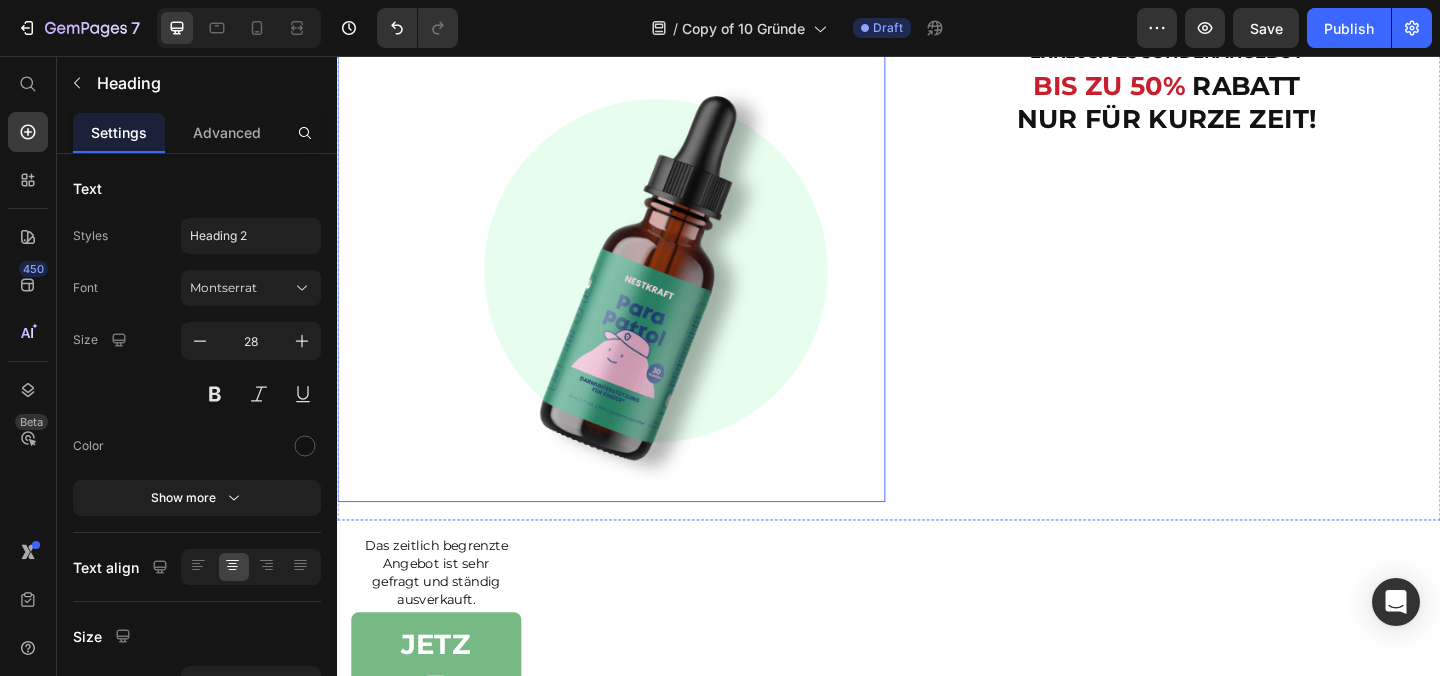 scroll, scrollTop: 5271, scrollLeft: 0, axis: vertical 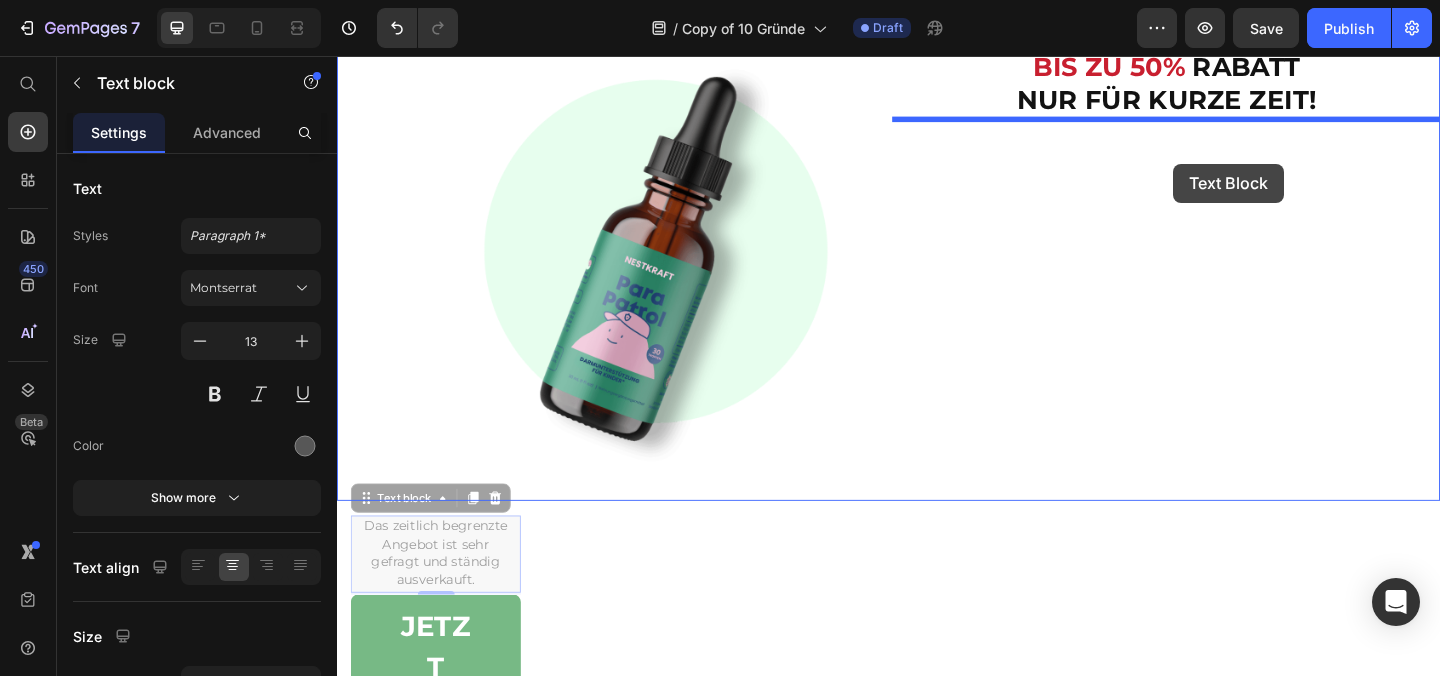 drag, startPoint x: 452, startPoint y: 597, endPoint x: 1246, endPoint y: 173, distance: 900.1178 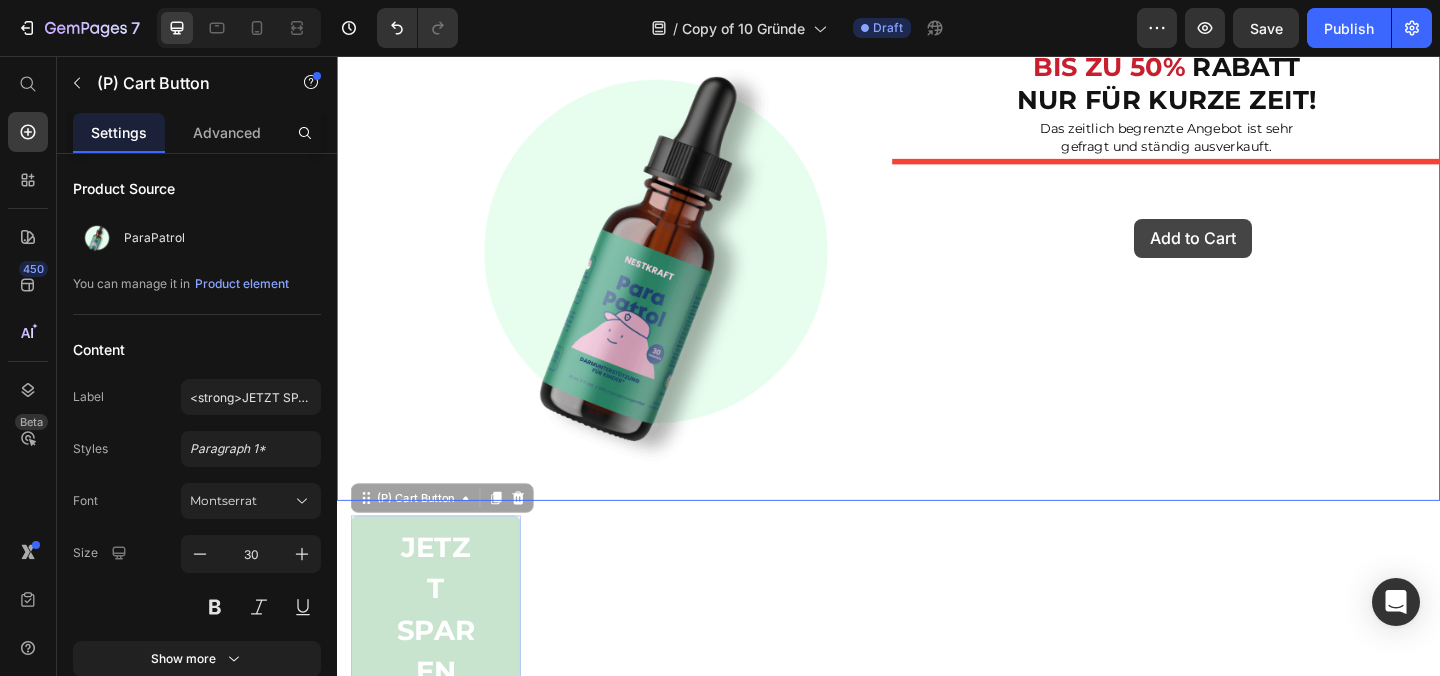 drag, startPoint x: 522, startPoint y: 561, endPoint x: 1201, endPoint y: 207, distance: 765.7395 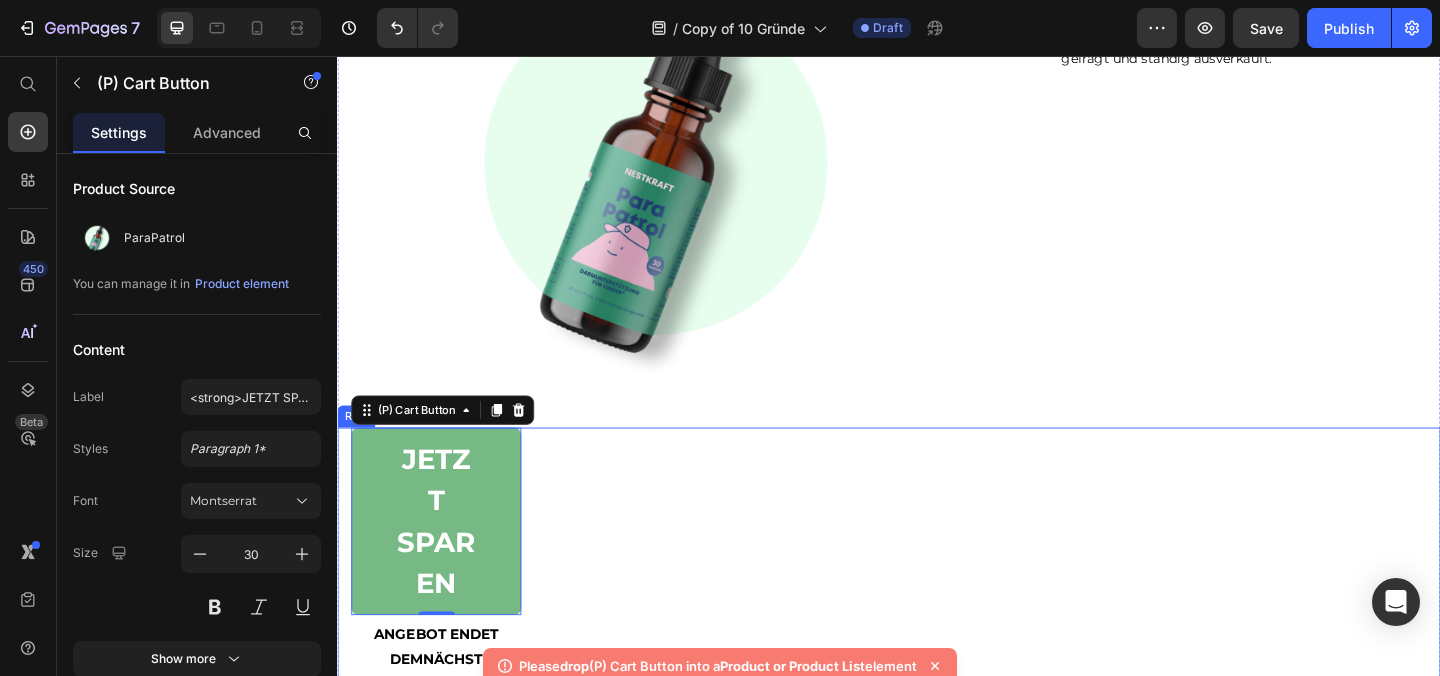 scroll, scrollTop: 5364, scrollLeft: 0, axis: vertical 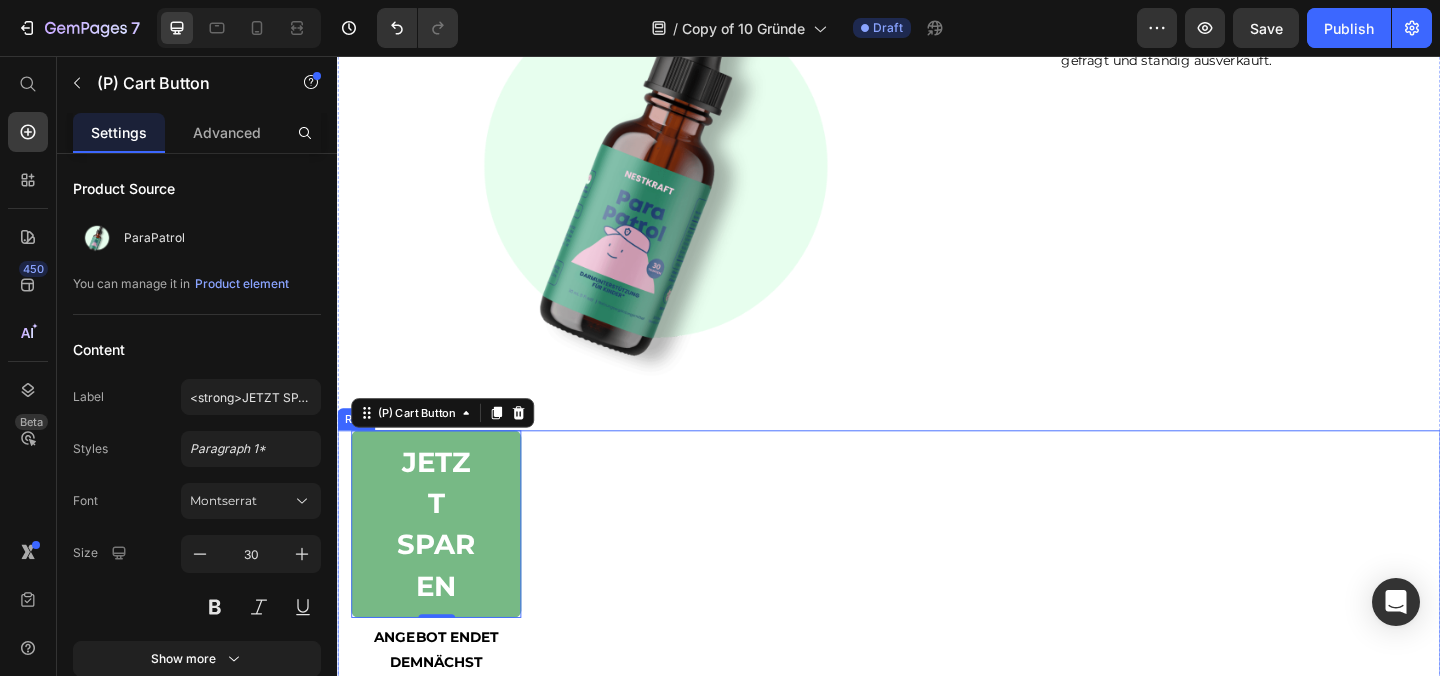 click on "JETZT SPAREN   (P) Cart Button   0 ANGEBOT ENDET DEMNÄCHST Text Block Row Ausverkaufsgefahr:  HOCH Text Block Kostenloser Versand Text Block Row Teste es inkl. 30-Tage Geld-zurück-Garantie! Text block Row Row Product Row" at bounding box center (937, 697) 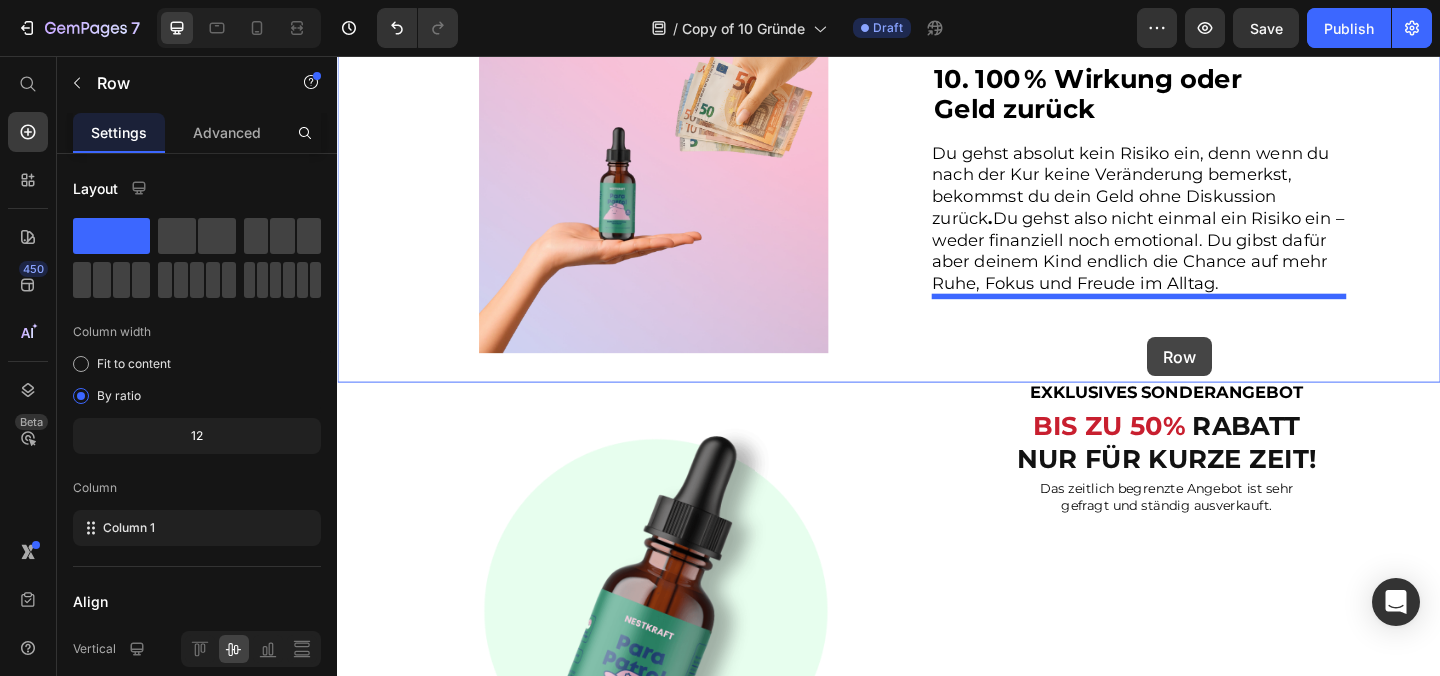 scroll, scrollTop: 4864, scrollLeft: 0, axis: vertical 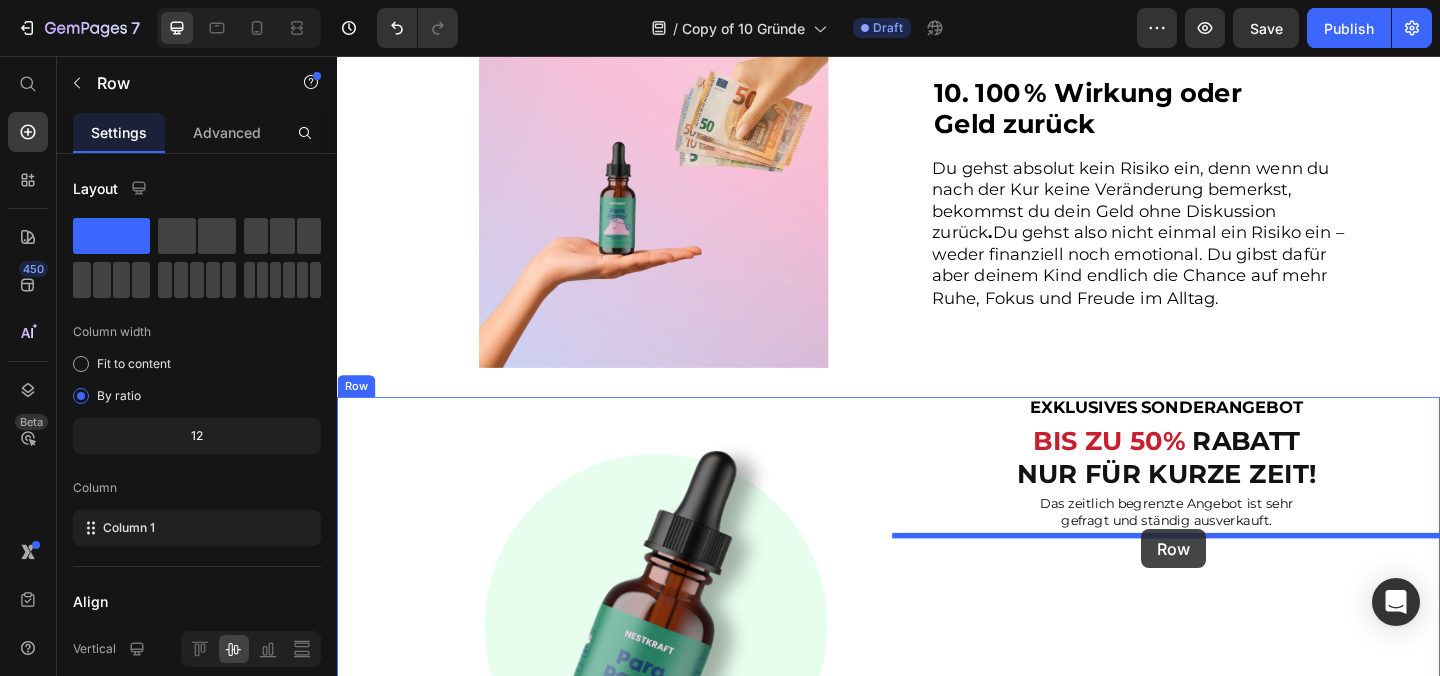 drag, startPoint x: 1047, startPoint y: 586, endPoint x: 1213, endPoint y: 573, distance: 166.50826 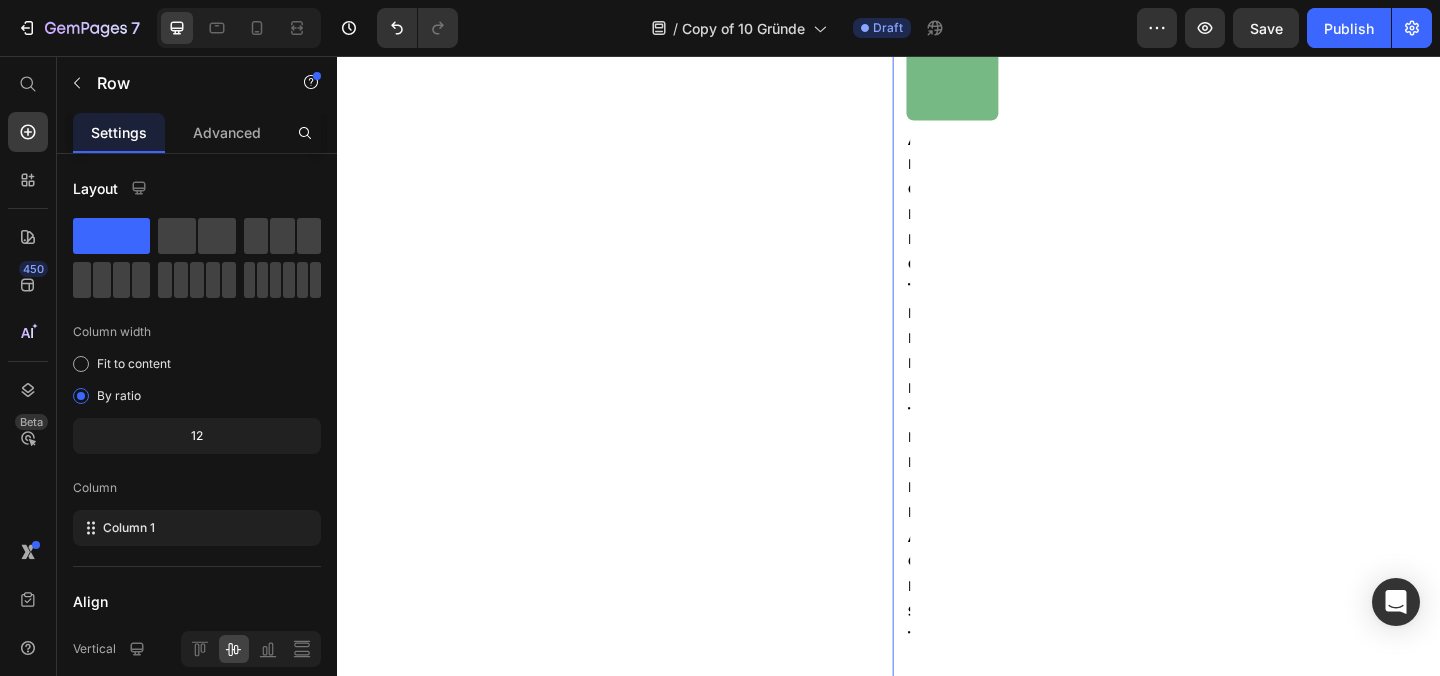scroll, scrollTop: 5834, scrollLeft: 0, axis: vertical 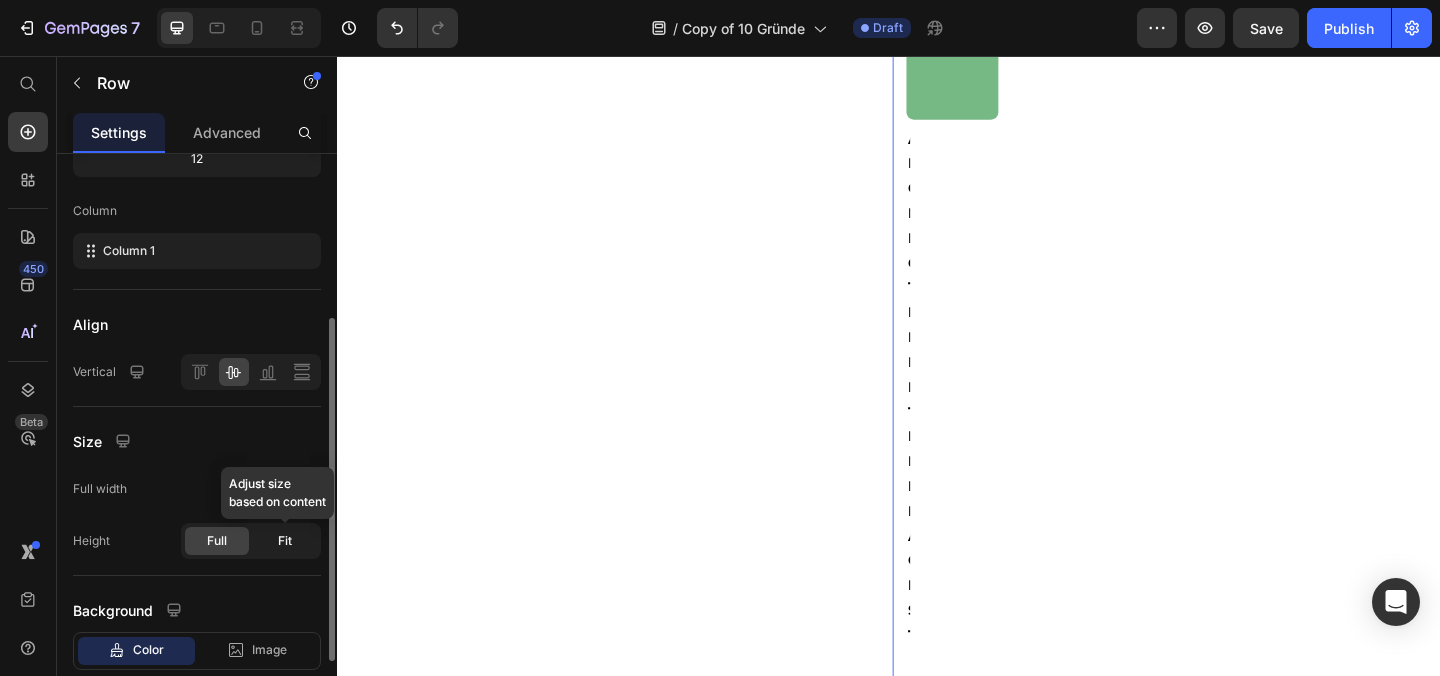 click on "Fit" 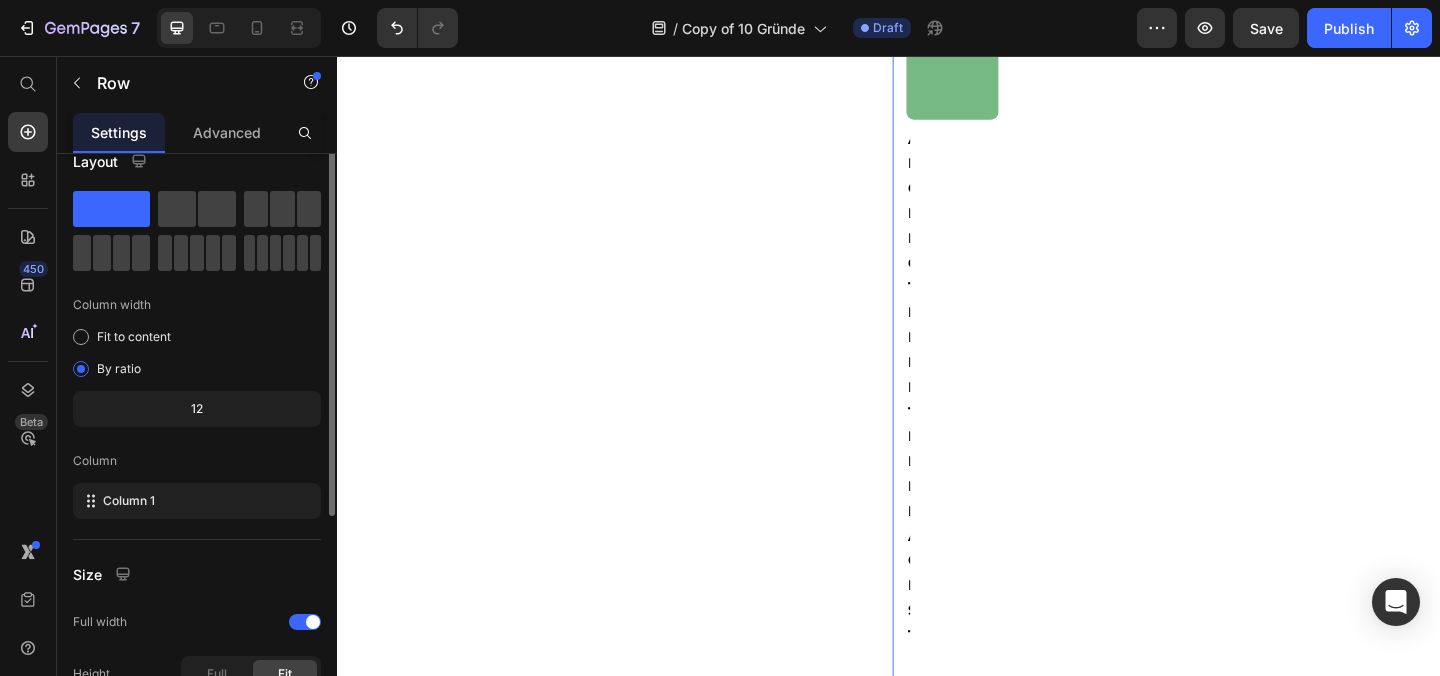 scroll, scrollTop: 0, scrollLeft: 0, axis: both 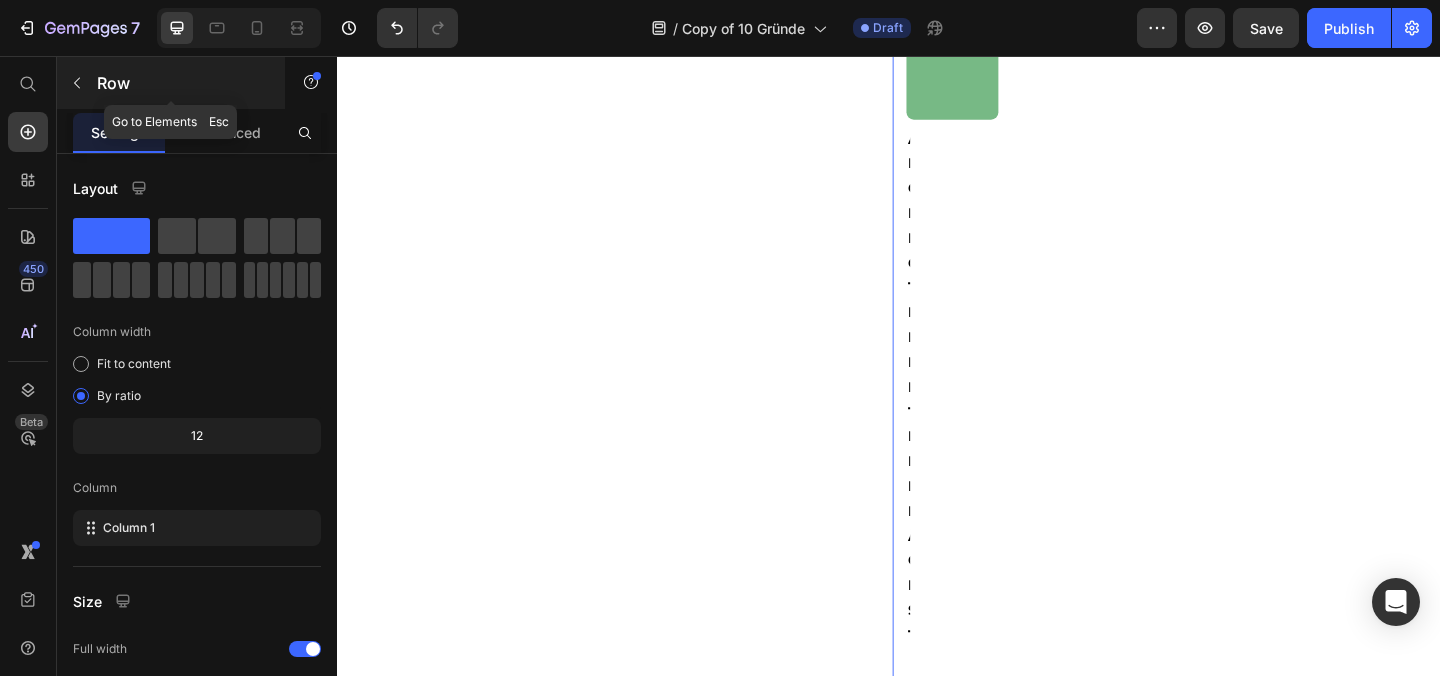 click on "Row" at bounding box center (171, 83) 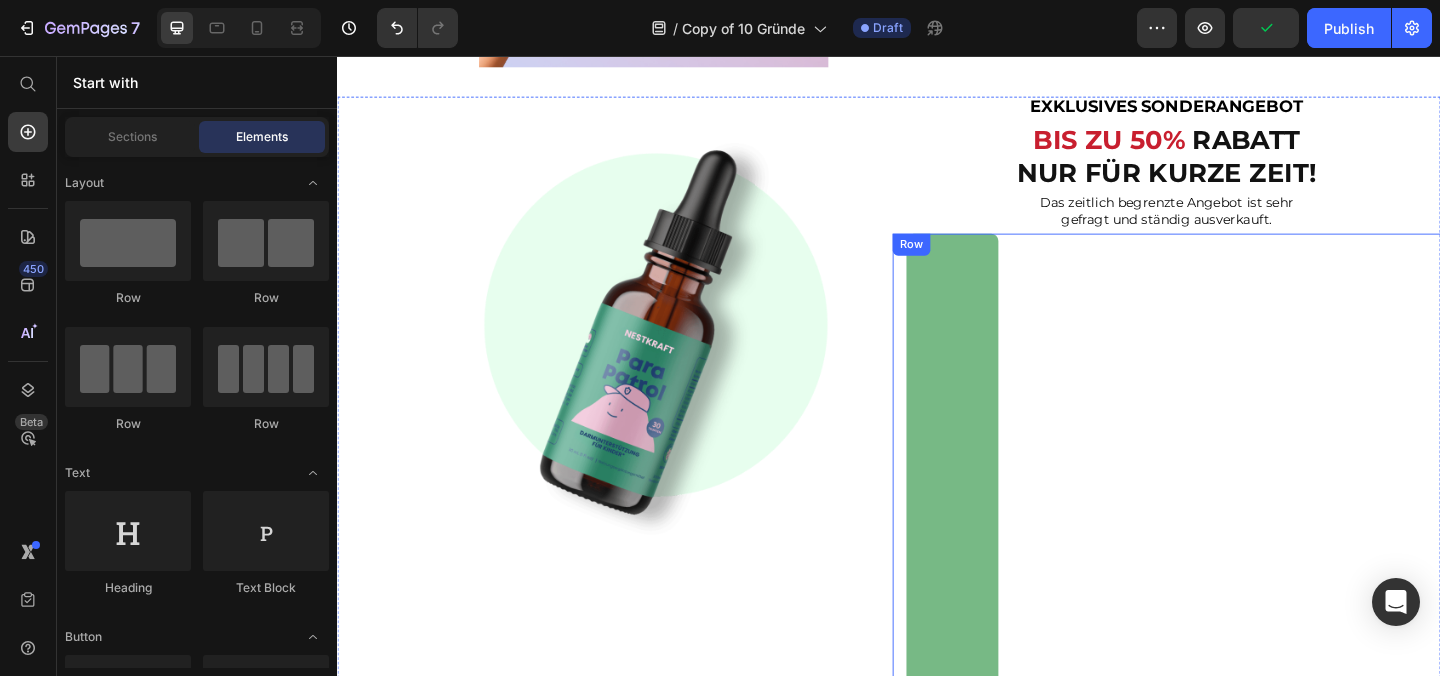 scroll, scrollTop: 5202, scrollLeft: 0, axis: vertical 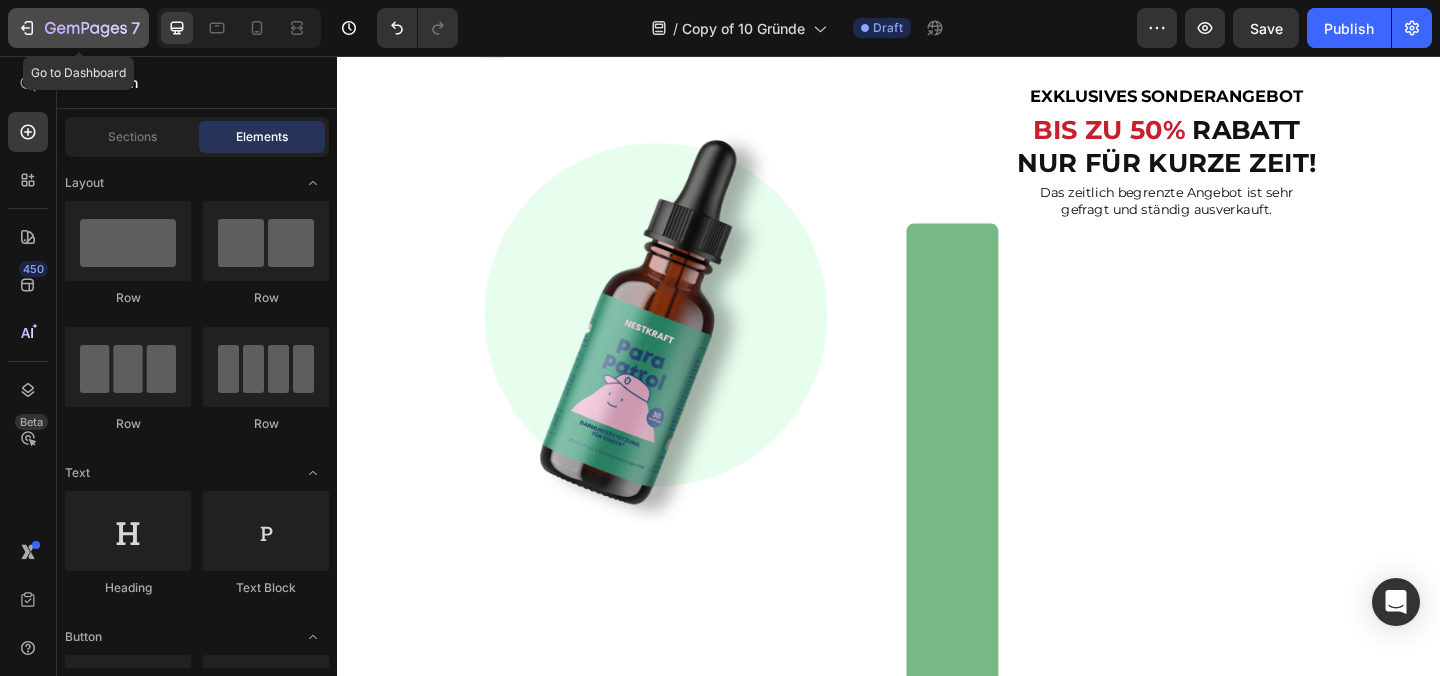 click 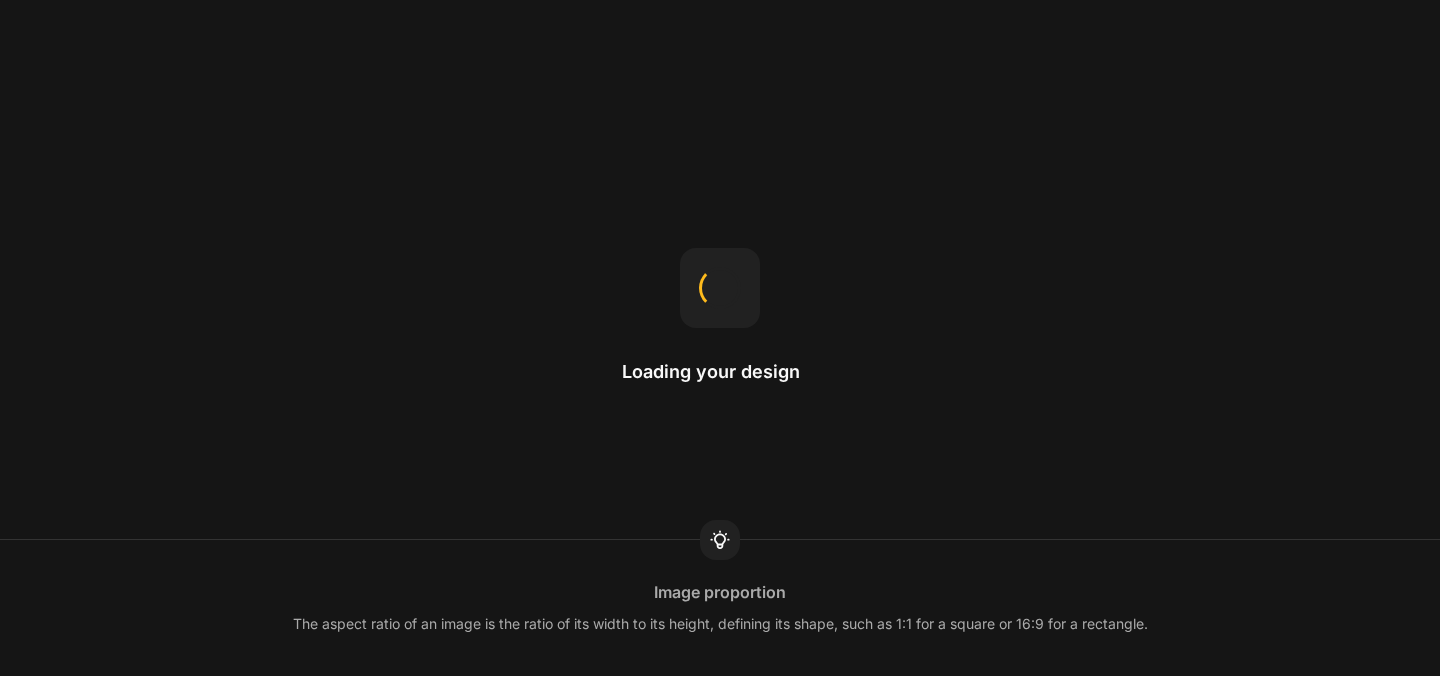 scroll, scrollTop: 0, scrollLeft: 0, axis: both 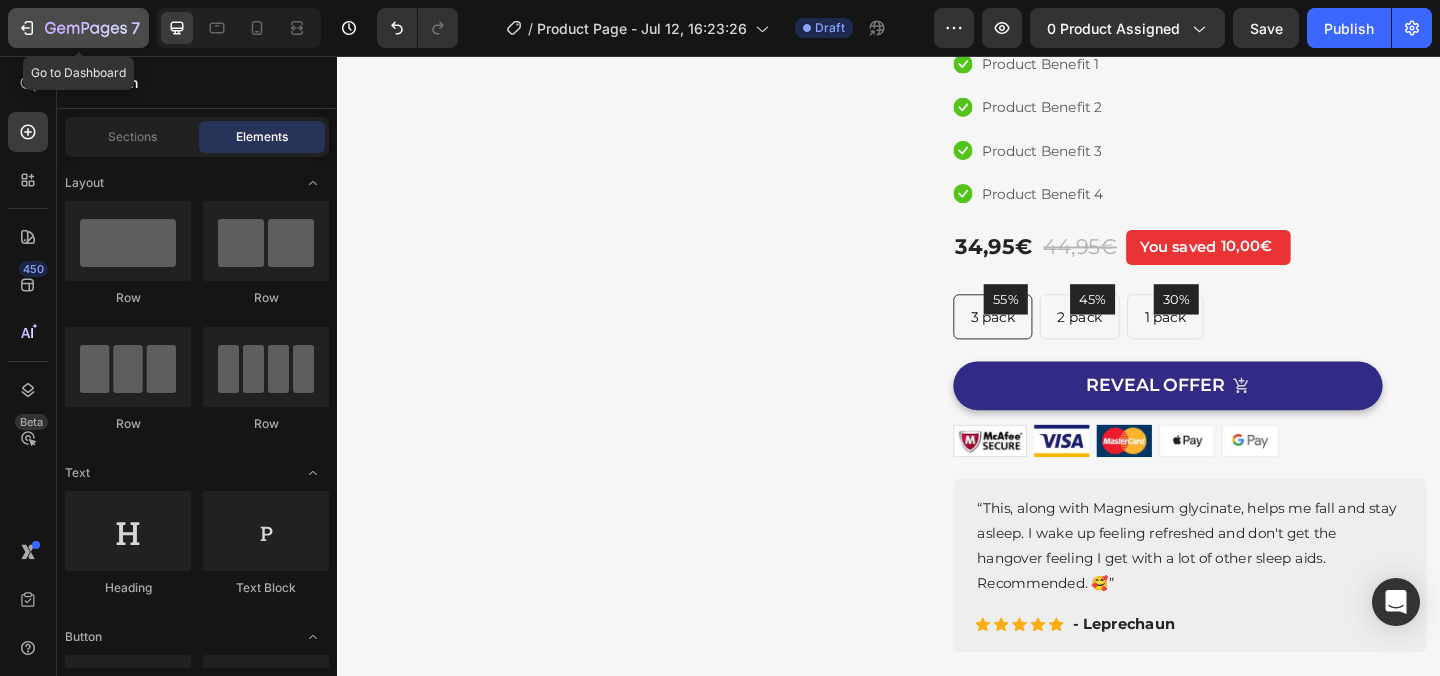 click on "7" at bounding box center (78, 28) 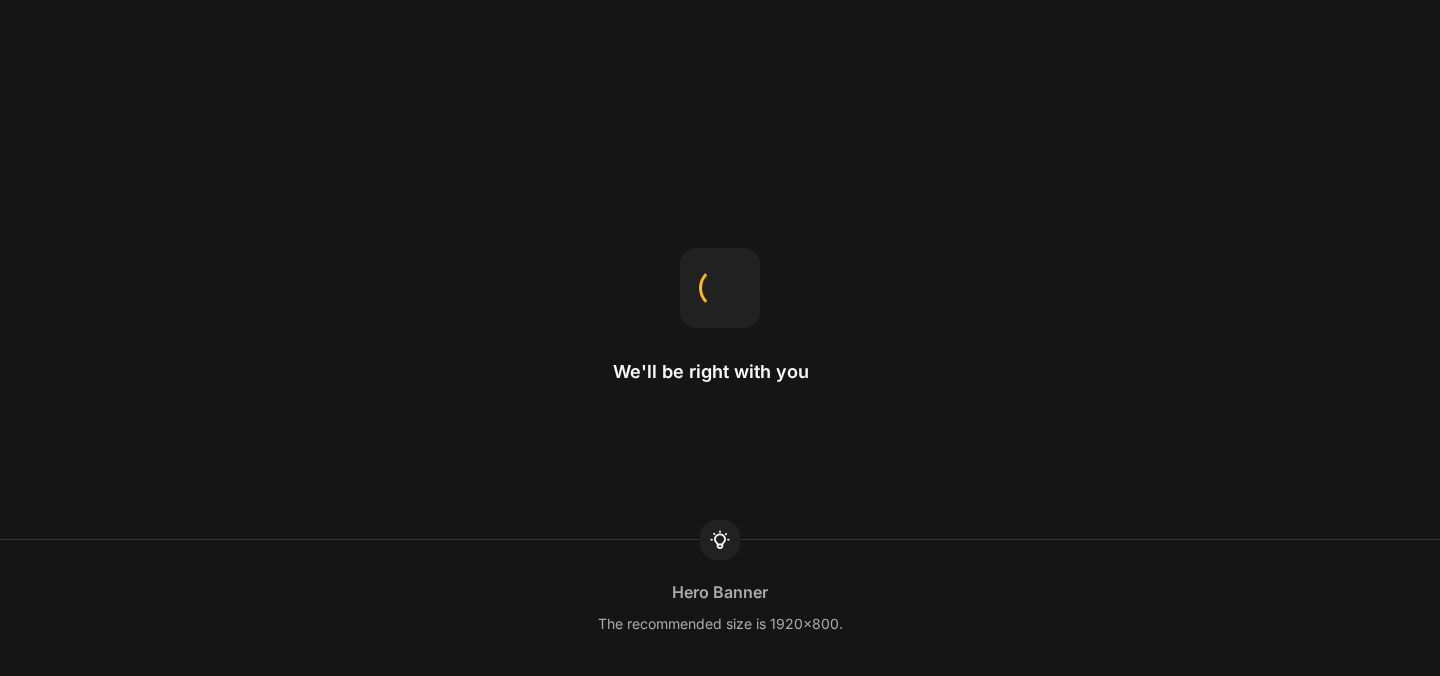 scroll, scrollTop: 0, scrollLeft: 0, axis: both 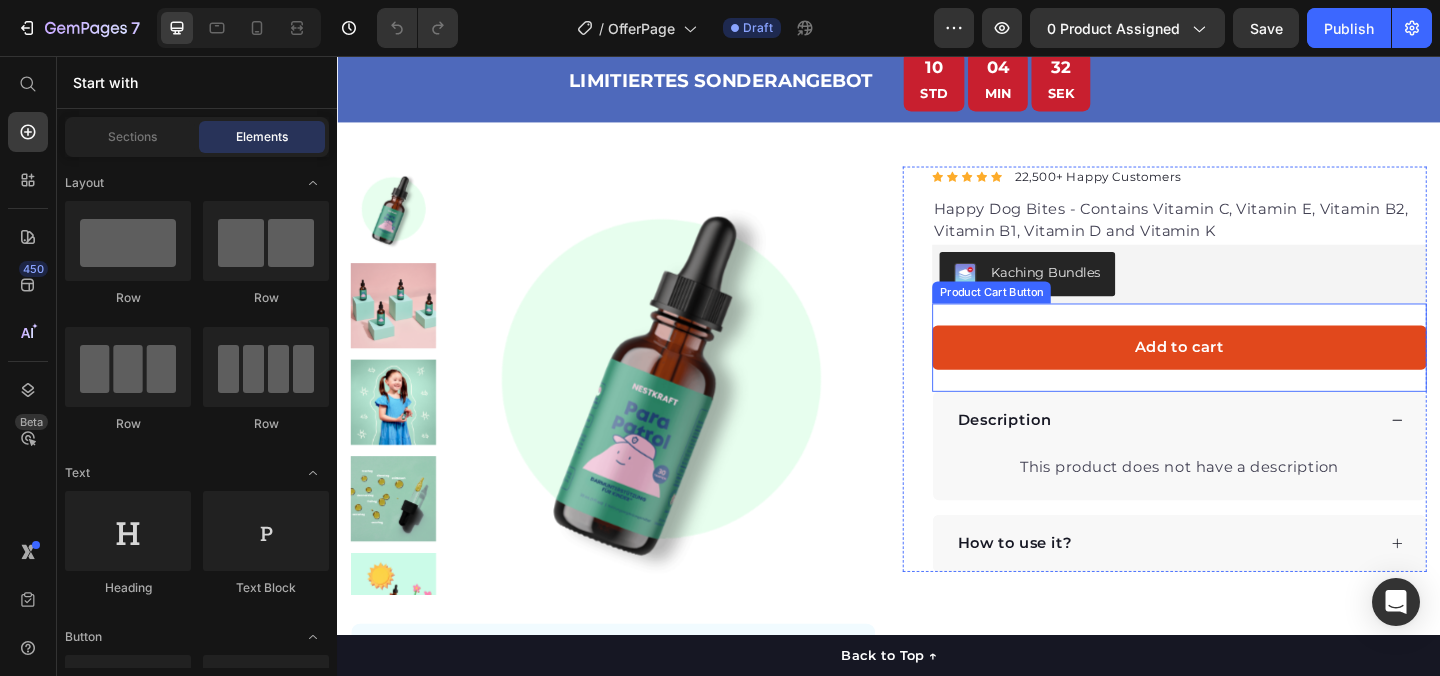 click on "Add to cart" at bounding box center (1253, 373) 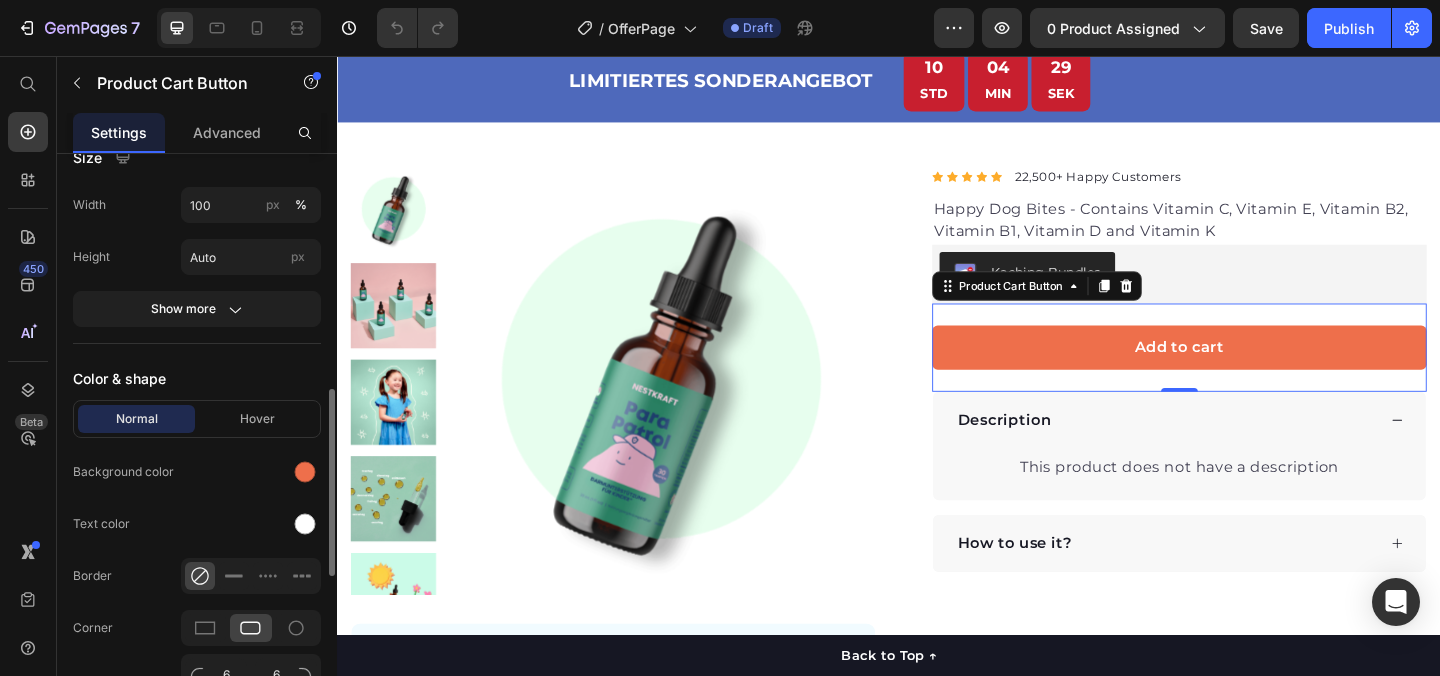 scroll, scrollTop: 869, scrollLeft: 0, axis: vertical 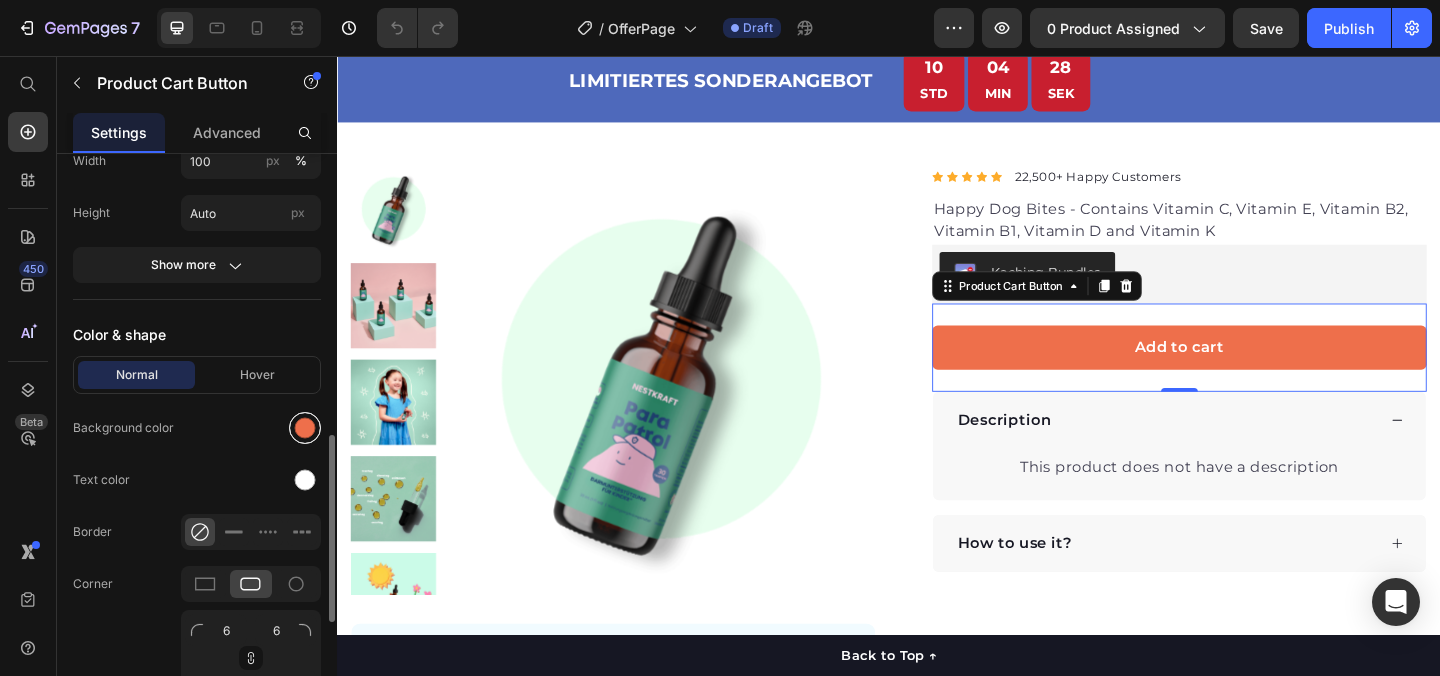 click at bounding box center [305, 428] 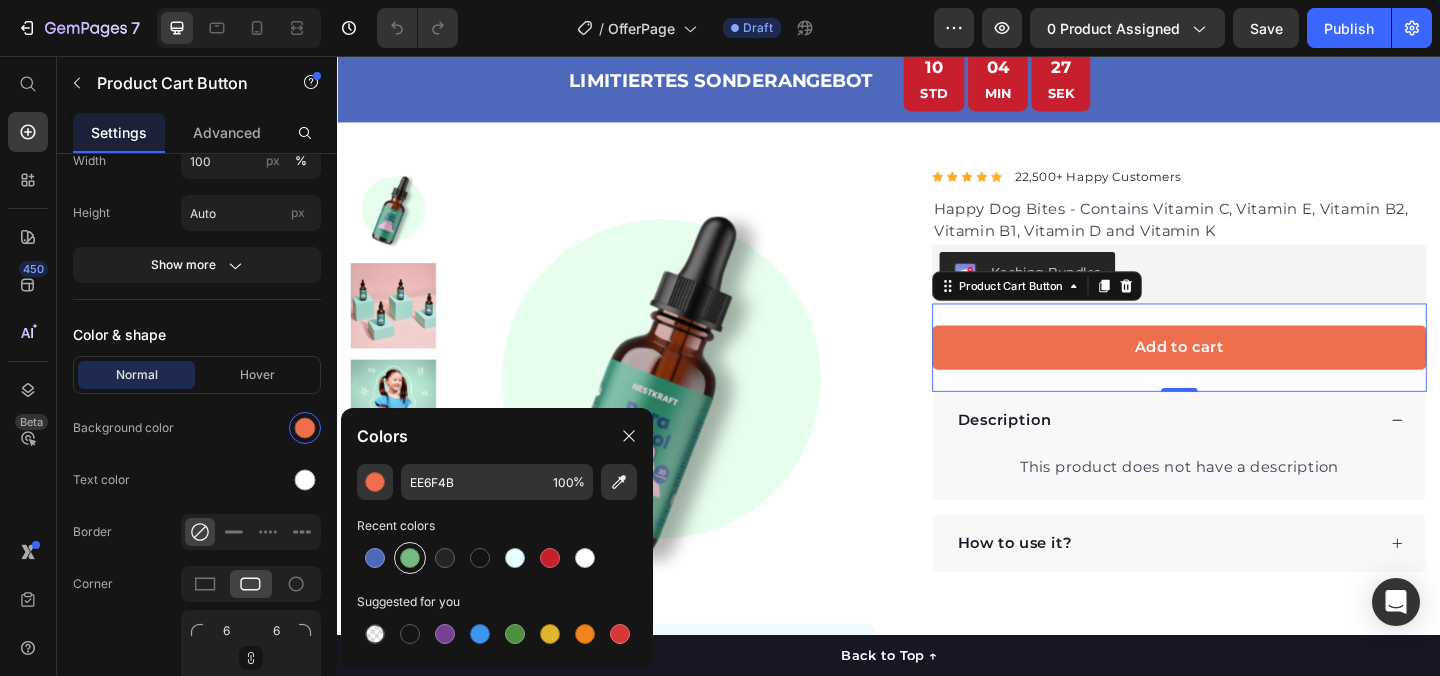 click at bounding box center (410, 558) 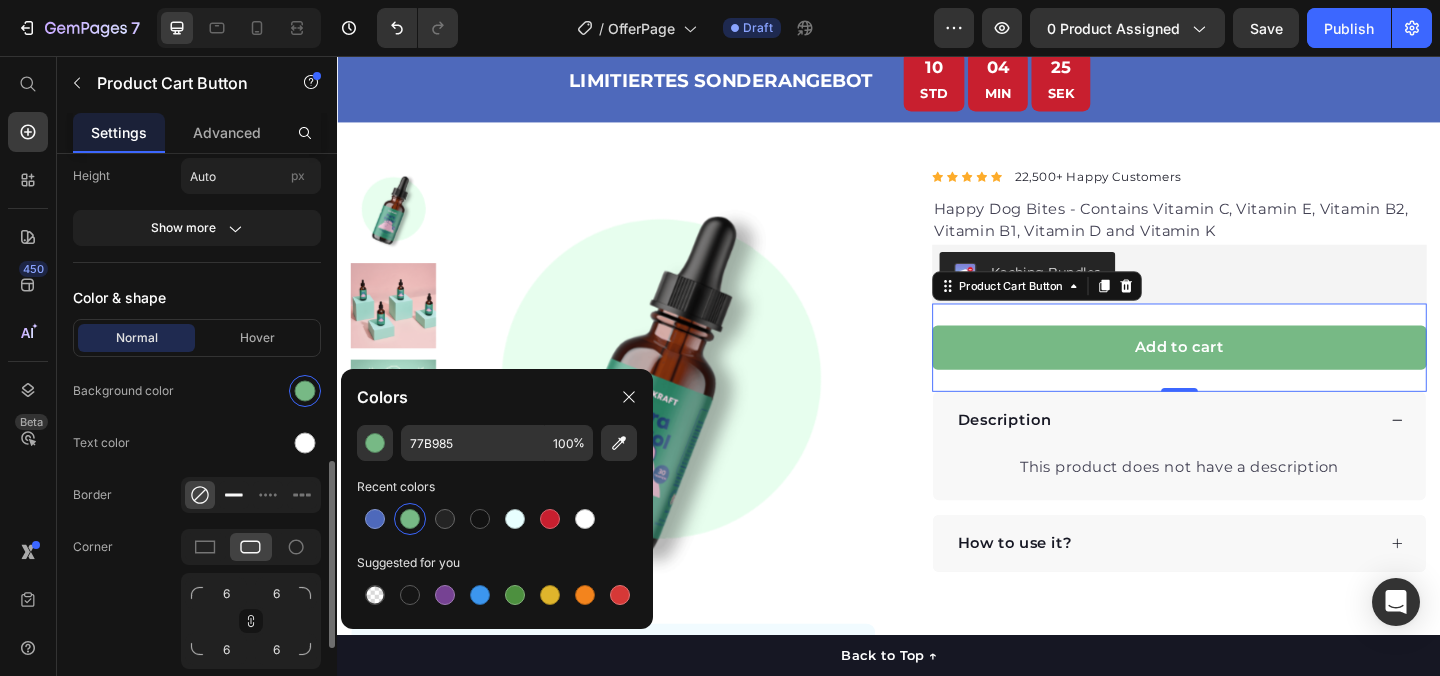 scroll, scrollTop: 923, scrollLeft: 0, axis: vertical 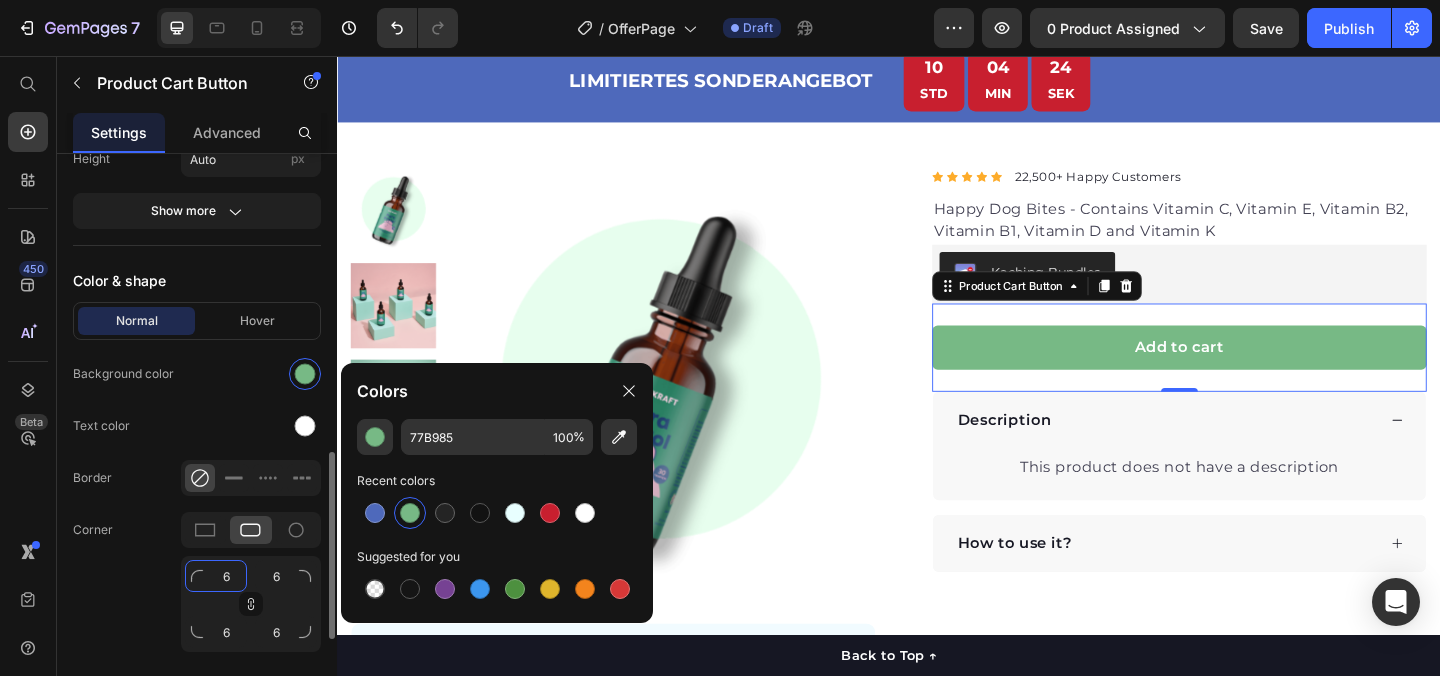 click on "6" 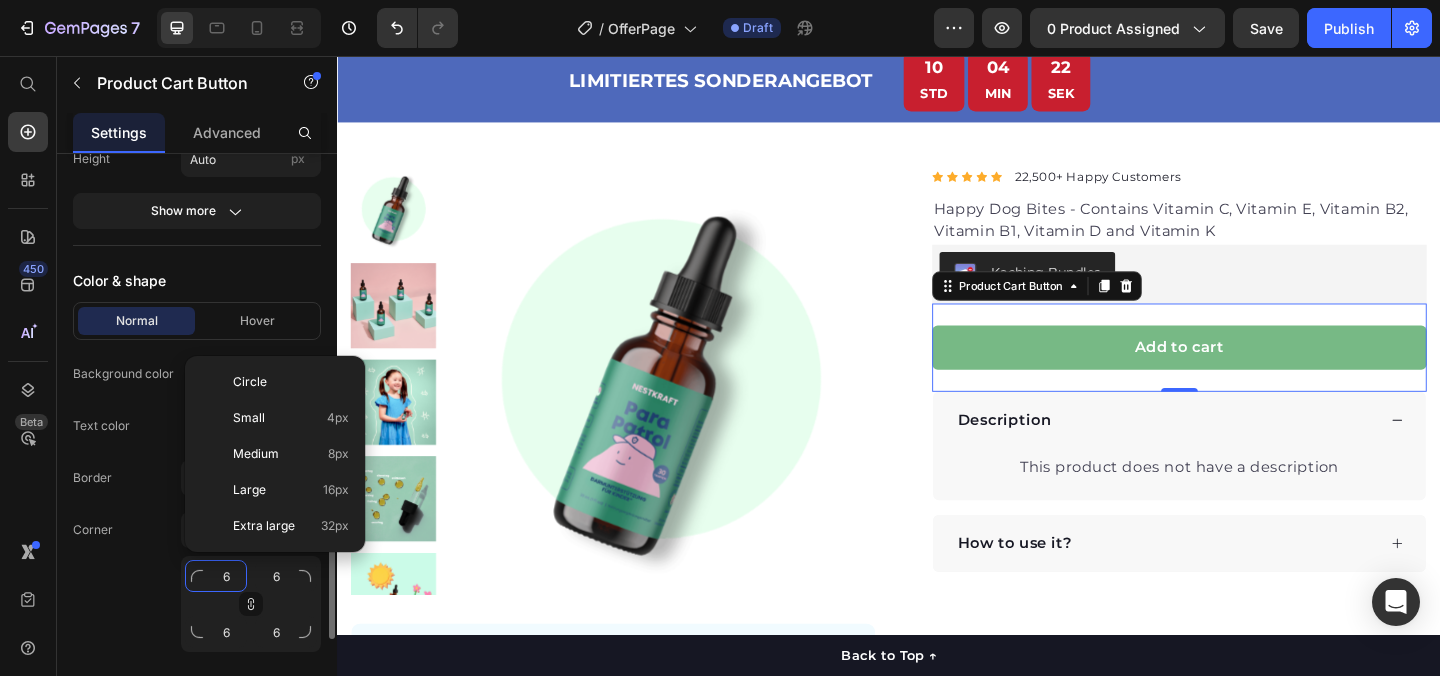 click on "6" 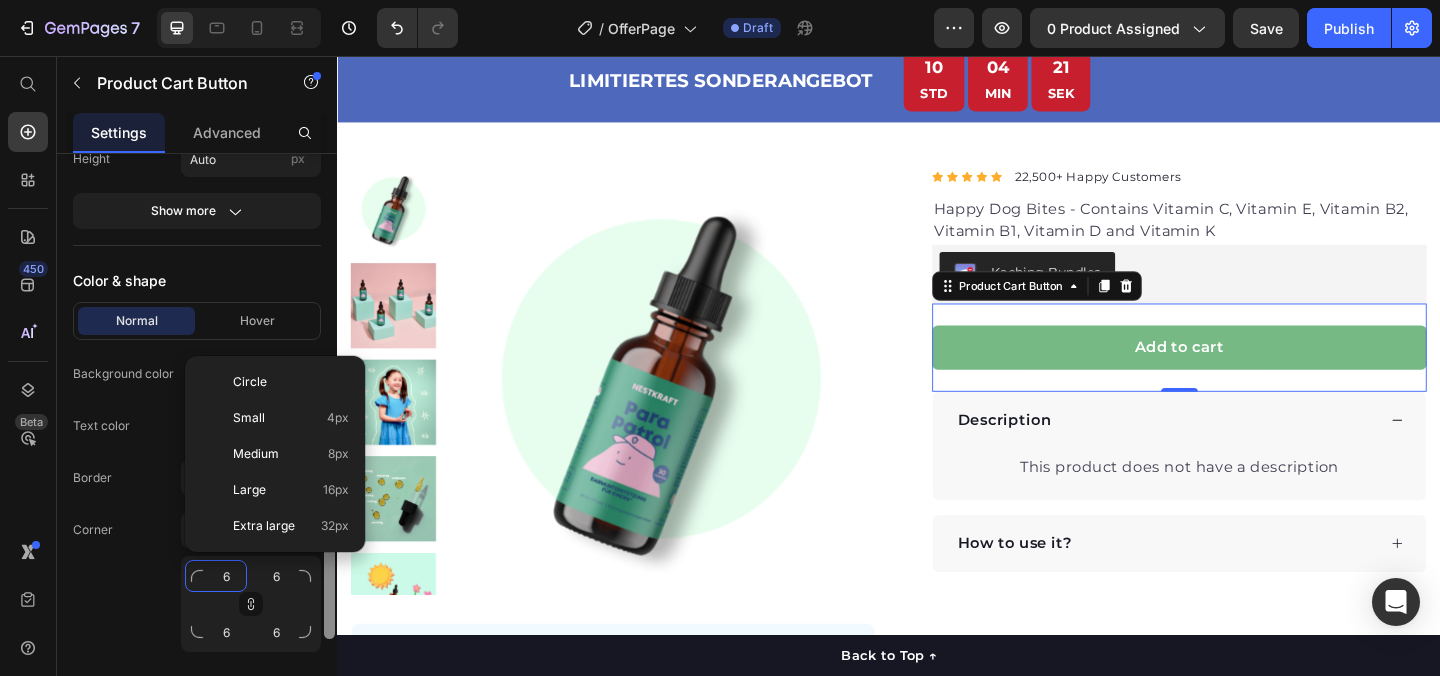 type 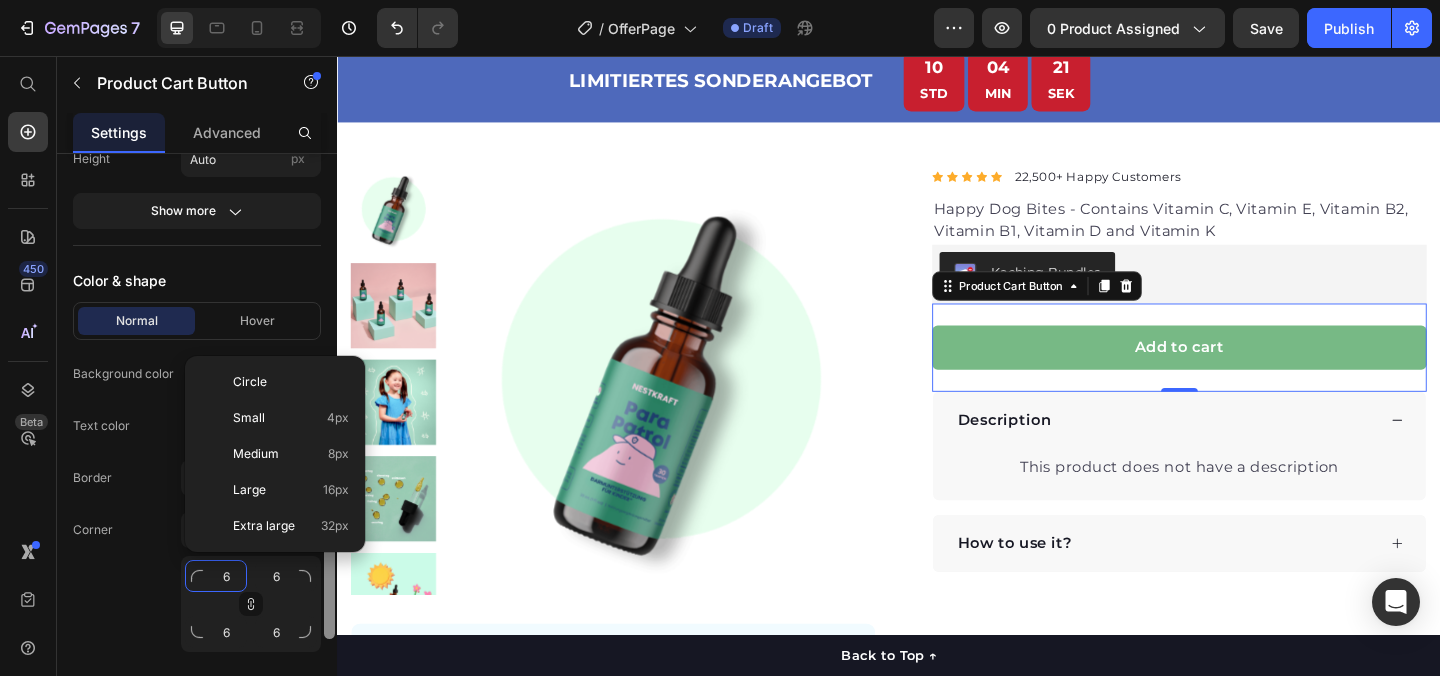 type 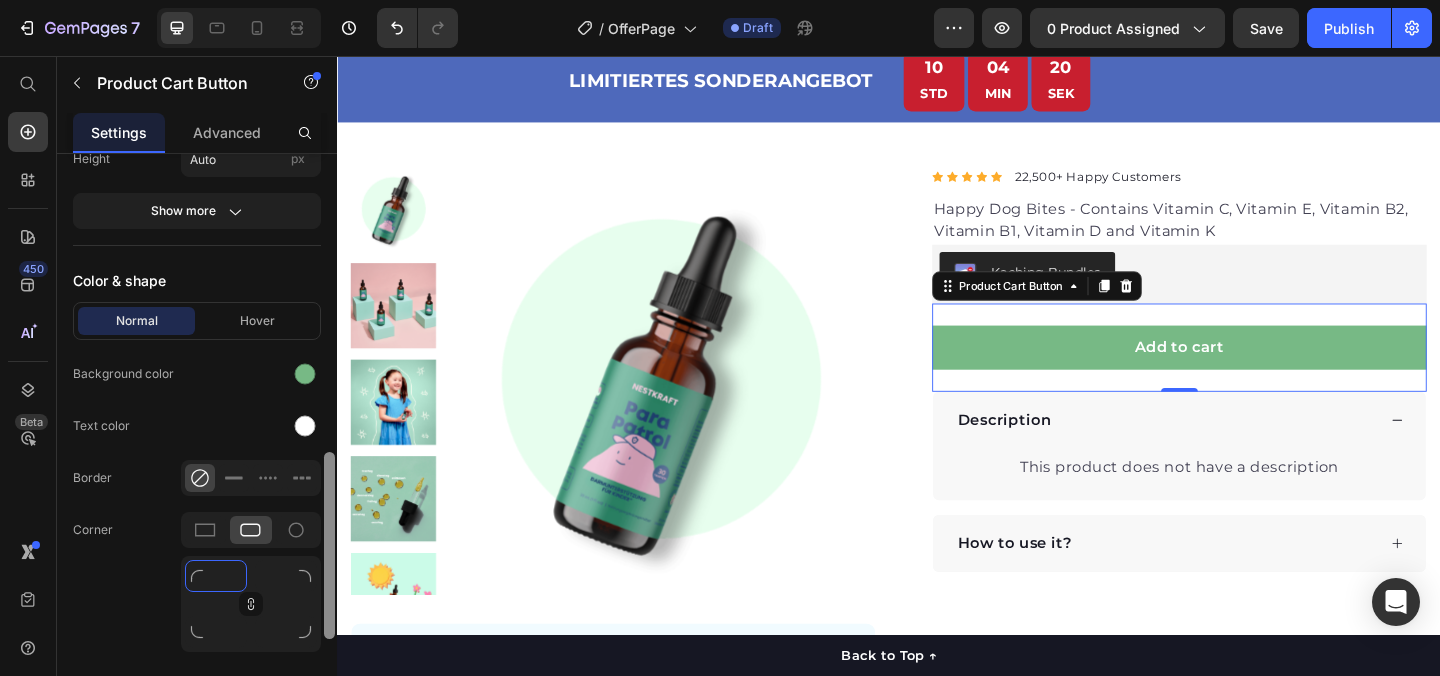 type on "9" 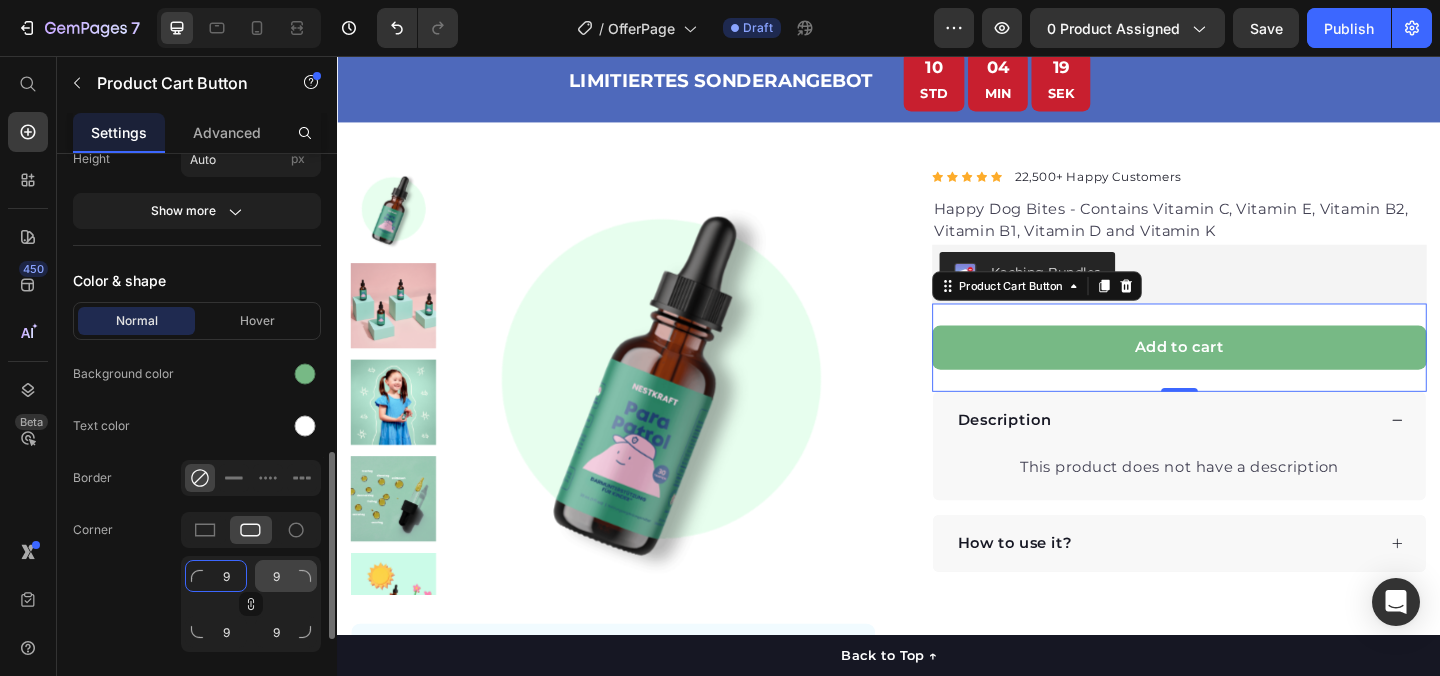 type 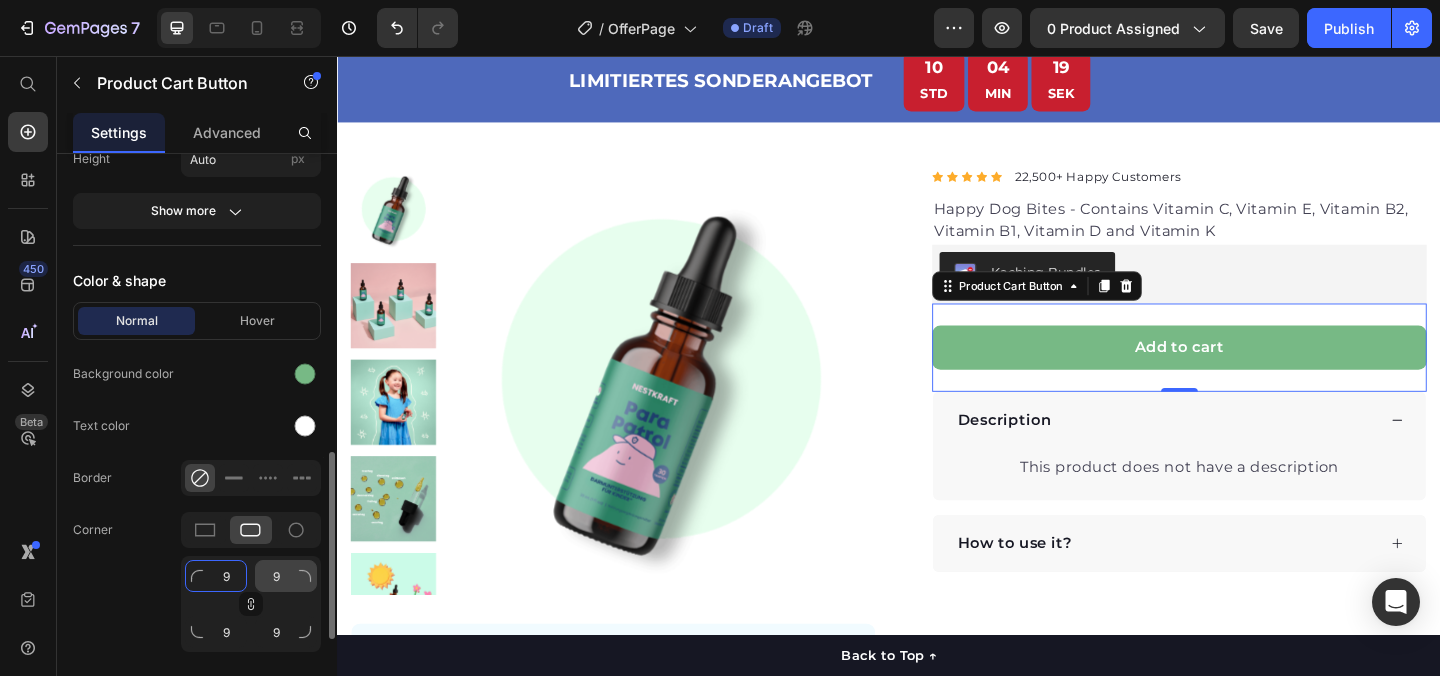 type 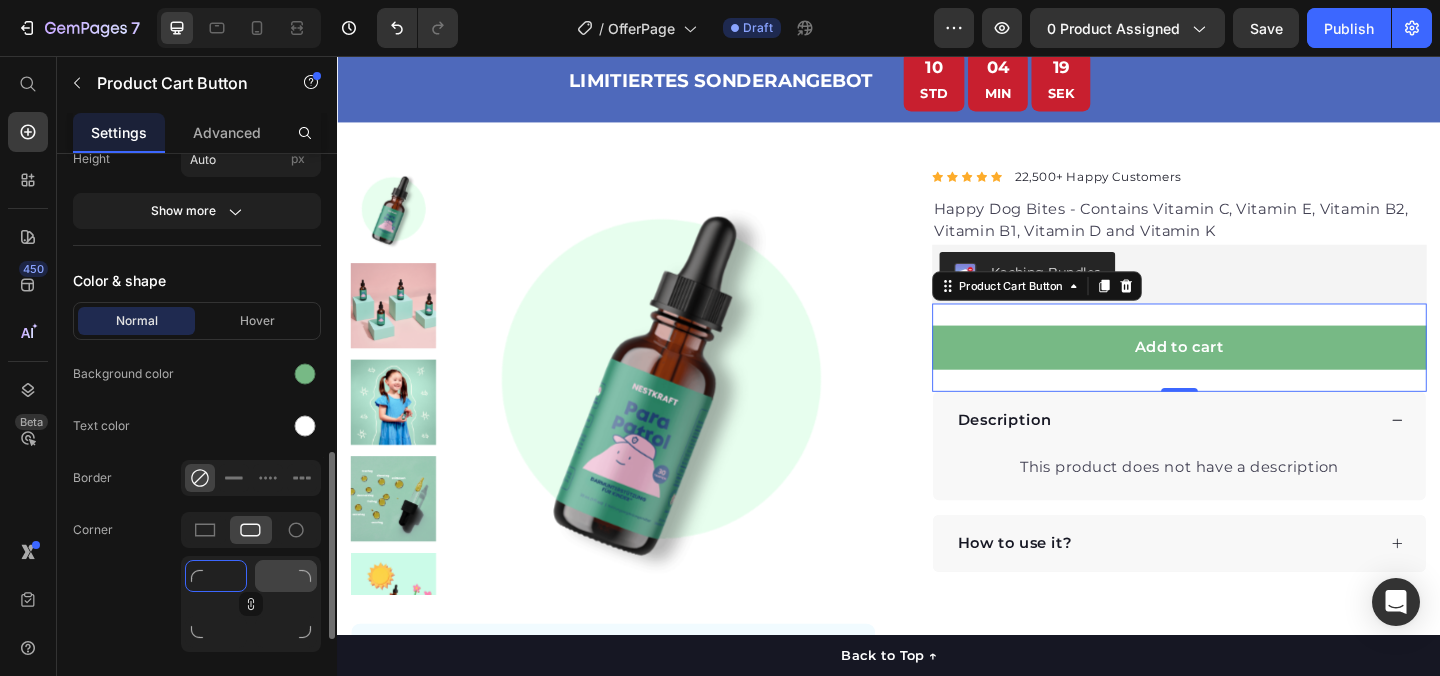 type on "8" 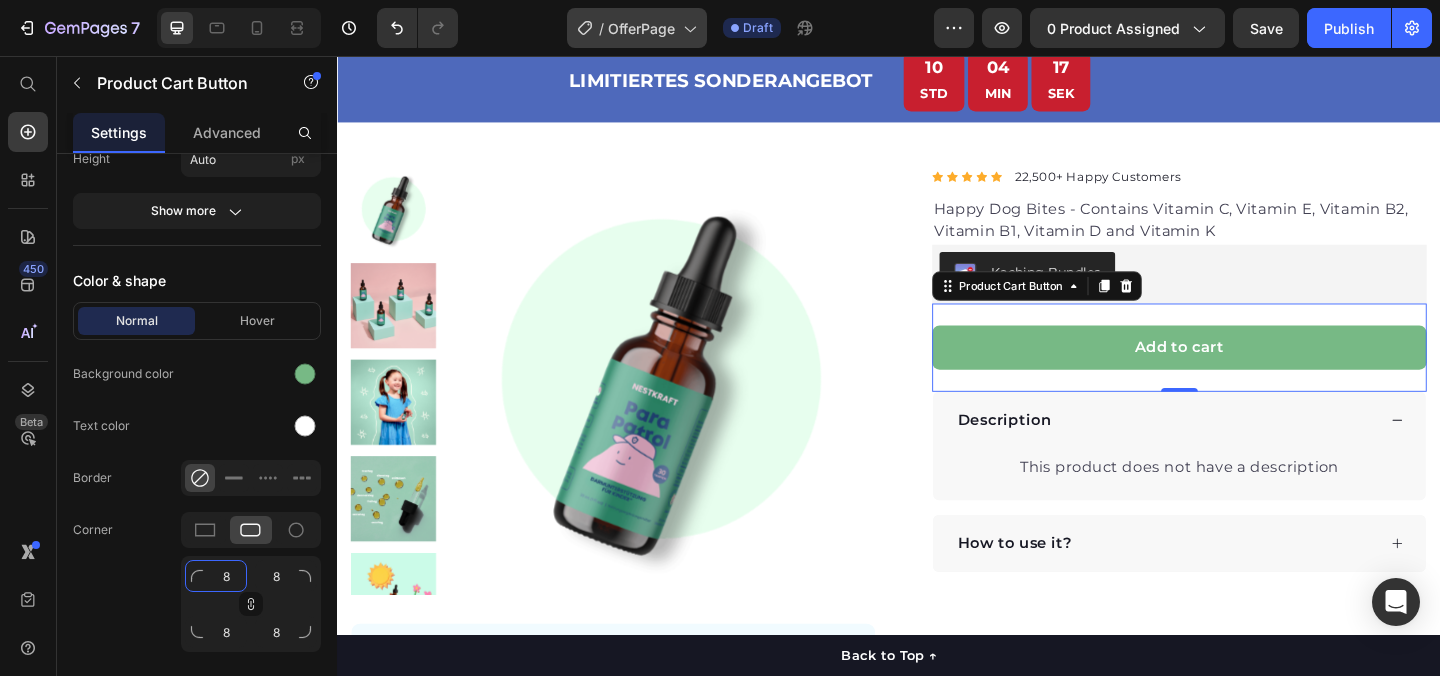 type on "8" 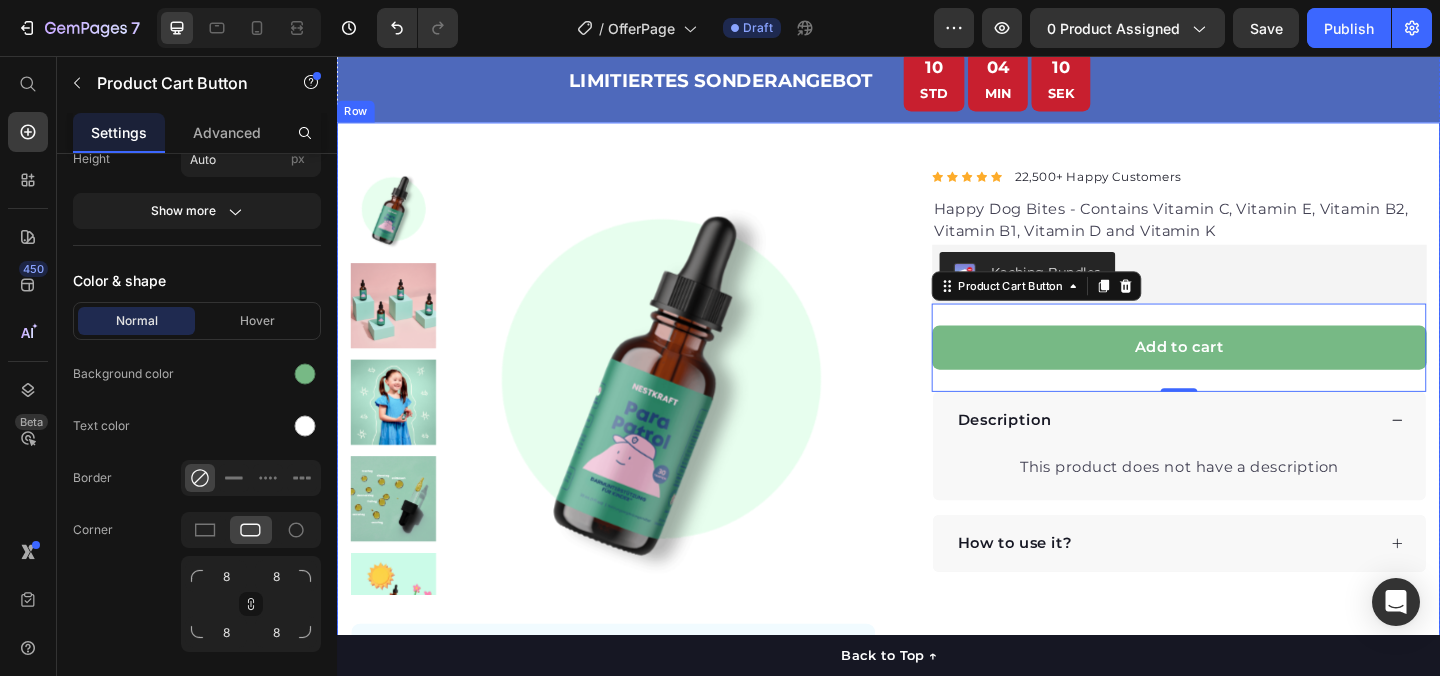 click on "Product Images "The transformation in my dog's overall health since switching to this food has been remarkable. Their coat is shinier, their energy levels have increased, and they seem happier than ever before." Text block -[FIRST] Text block
Verified buyer Item list Row Row "My dog absolutely loves this food! It's clear that the taste and quality are top-notch."  -[FIRST] Text block Row Row Icon Icon Icon Icon Icon Icon List Hoz 22,500+ Happy Customers Text block Row Happy Dog Bites - Contains Vitamin C, Vitamin E, Vitamin B2, Vitamin B1, Vitamin D and Vitamin K Text block Kaching Bundles Kaching Bundles Add to cart Product Cart Button   0 Perfect for sensitive tummies Supercharge immunity System Bursting with protein, vitamins, and minerals Supports strong muscles, increases bone strength Item list
Description This product does not have a description Product Description
How to use it? Accordion Row Product Row" at bounding box center [937, 533] 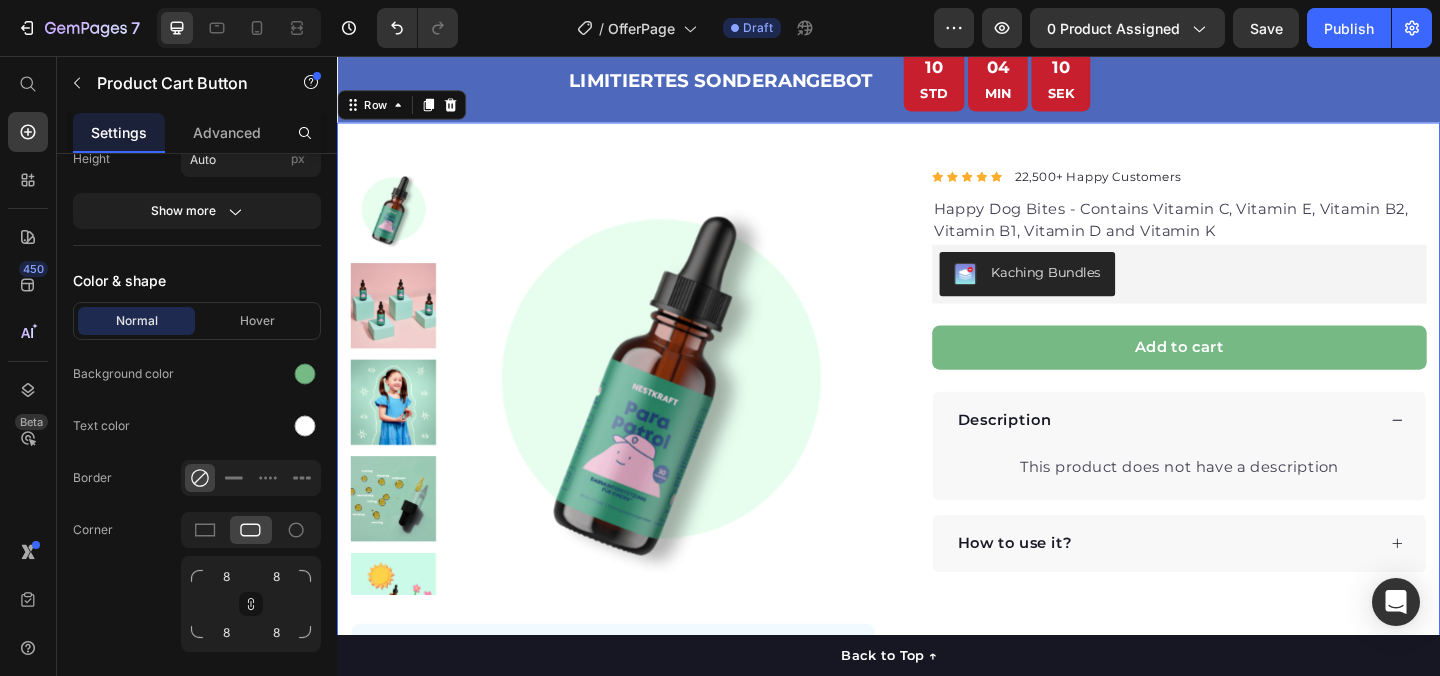 scroll, scrollTop: 0, scrollLeft: 0, axis: both 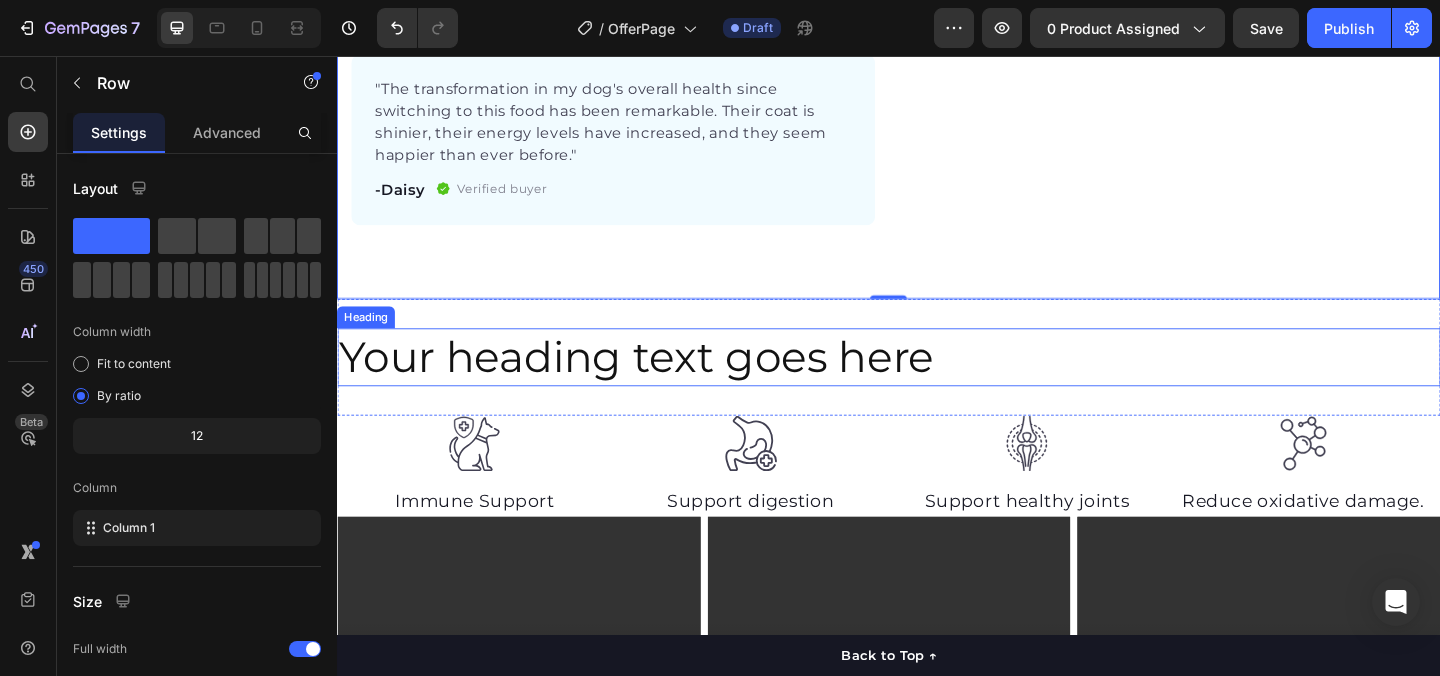 click on "Your heading text goes here" at bounding box center (937, 384) 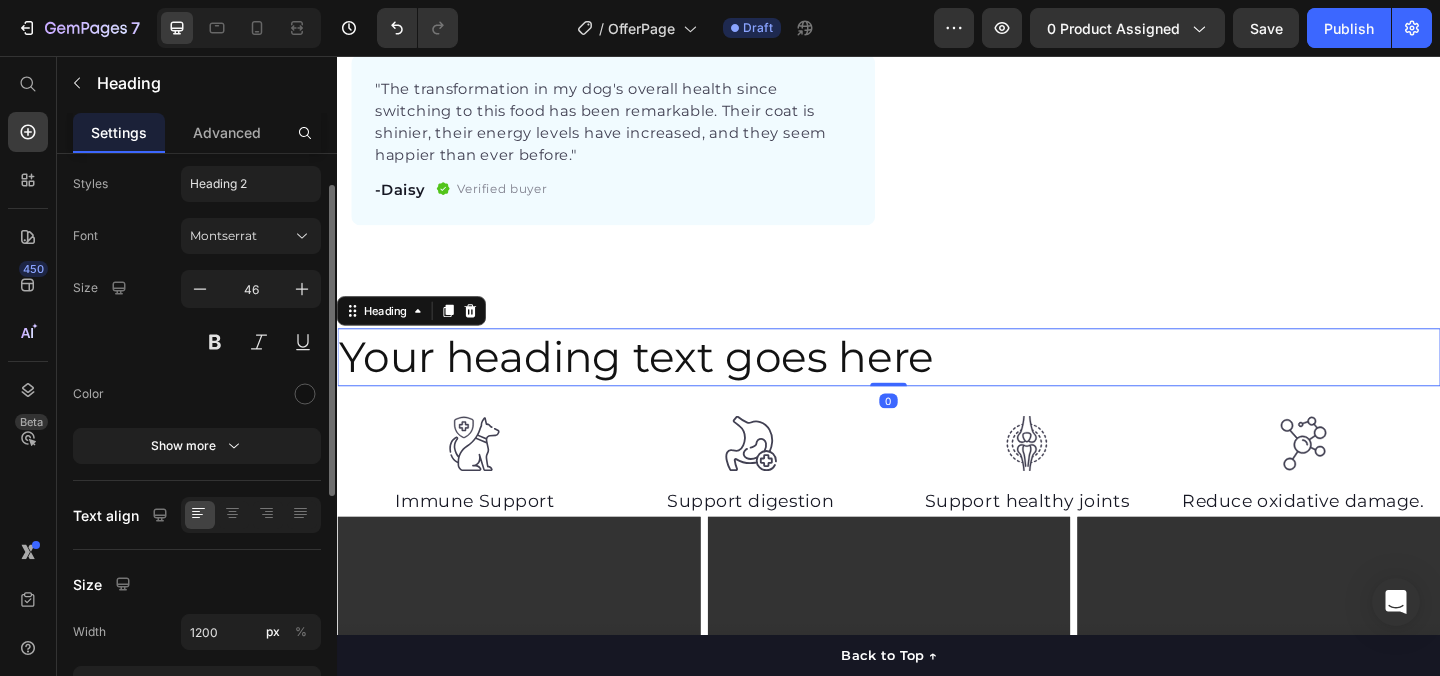 scroll, scrollTop: 54, scrollLeft: 0, axis: vertical 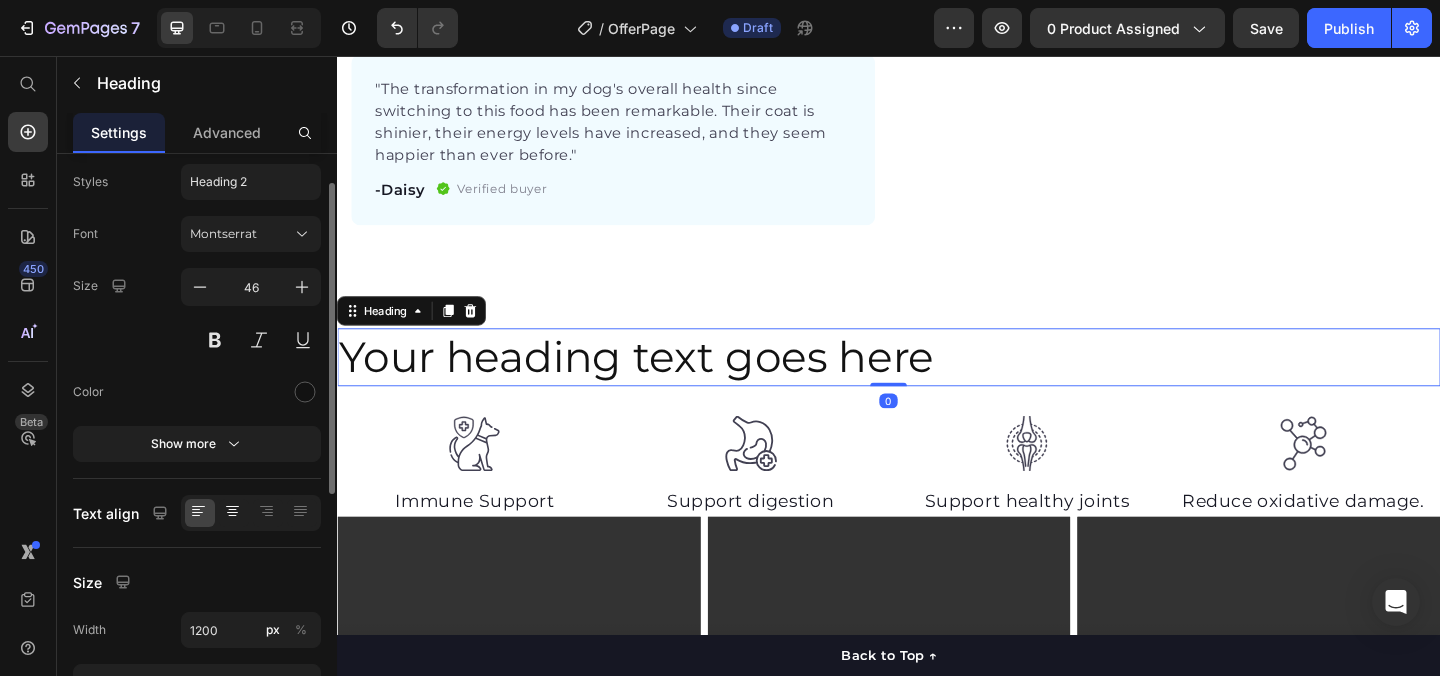 click 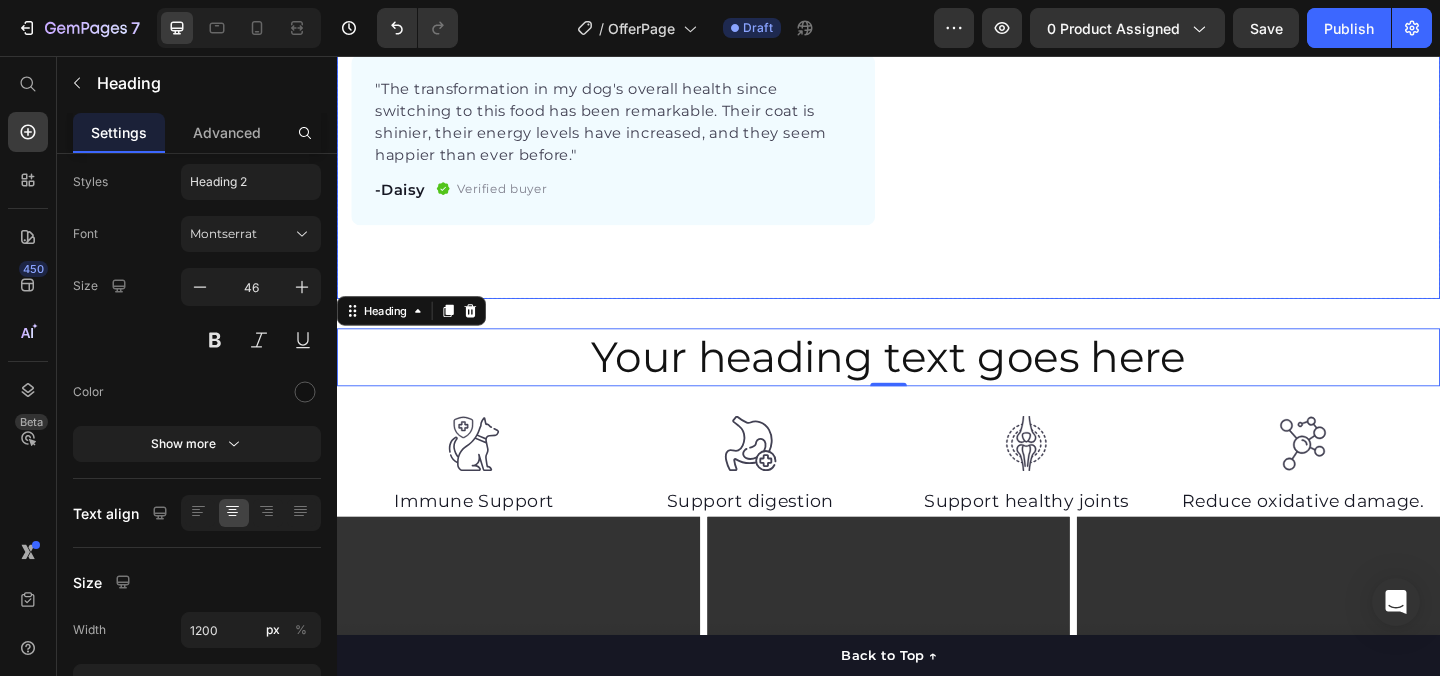 click on "Product Images "The transformation in my dog's overall health since switching to this food has been remarkable. Their coat is shinier, their energy levels have increased, and they seem happier than ever before." Text block -[FIRST] Text block
Verified buyer Item list Row Row "My dog absolutely loves this food! It's clear that the taste and quality are top-notch."  -[FIRST] Text block Row Row Icon Icon Icon Icon Icon Icon List Hoz 22,500+ Happy Customers Text block Row Happy Dog Bites - Contains Vitamin C, Vitamin E, Vitamin B2, Vitamin B1, Vitamin D and Vitamin K Text block Kaching Bundles Kaching Bundles Add to cart Product Cart Button Perfect for sensitive tummies Supercharge immunity System Bursting with protein, vitamins, and minerals Supports strong muscles, increases bone strength Item list
Description This product does not have a description Product Description
How to use it? Accordion Row Product Row" at bounding box center (937, -86) 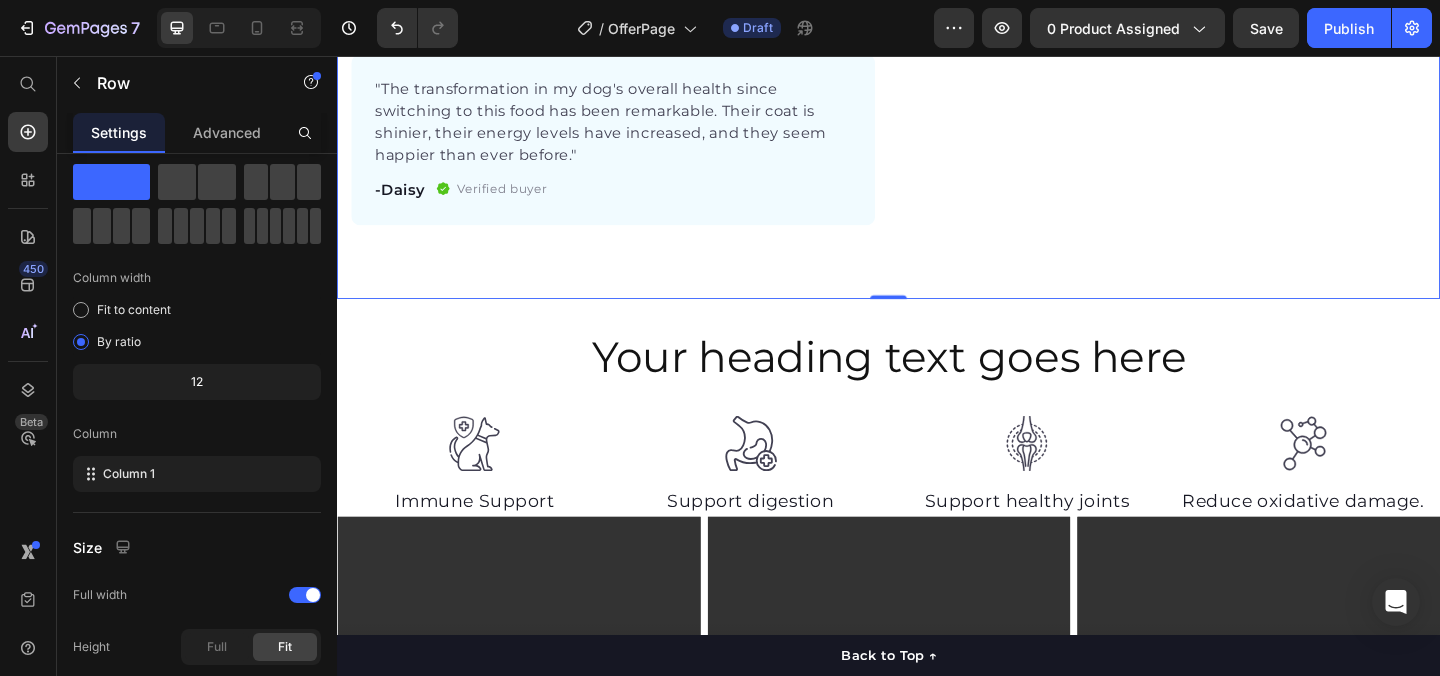 scroll, scrollTop: 0, scrollLeft: 0, axis: both 